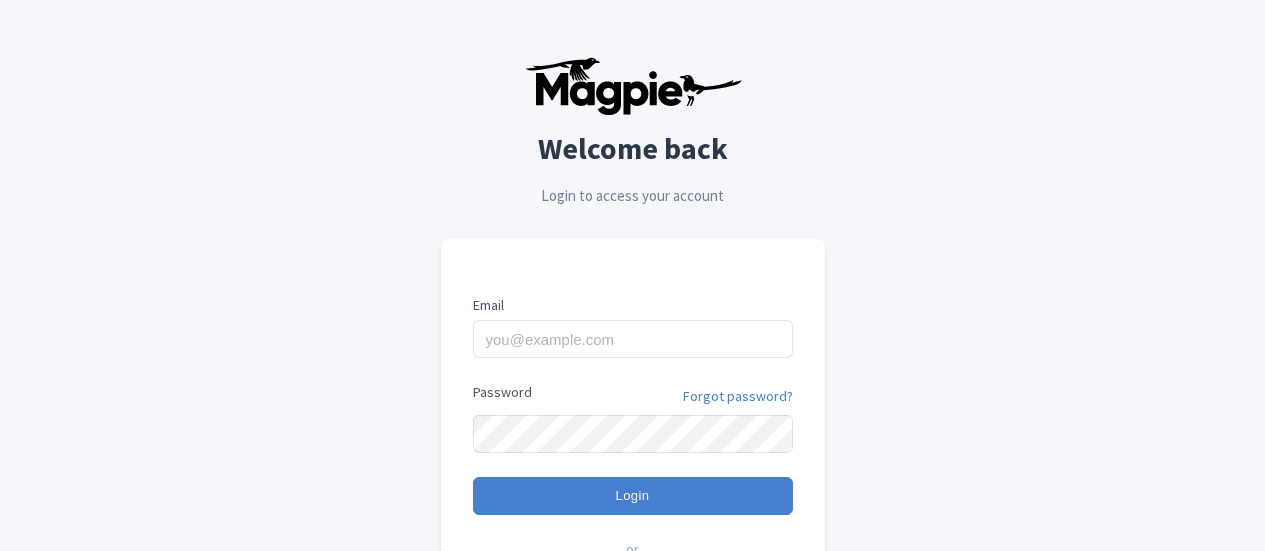 scroll, scrollTop: 0, scrollLeft: 0, axis: both 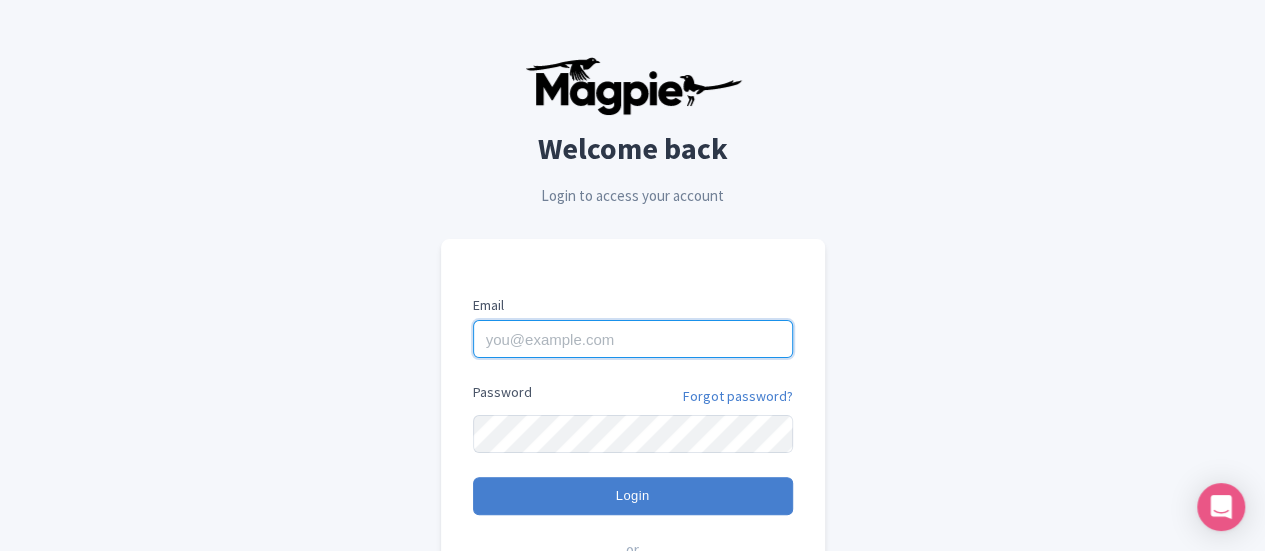 click on "Email" at bounding box center [633, 339] 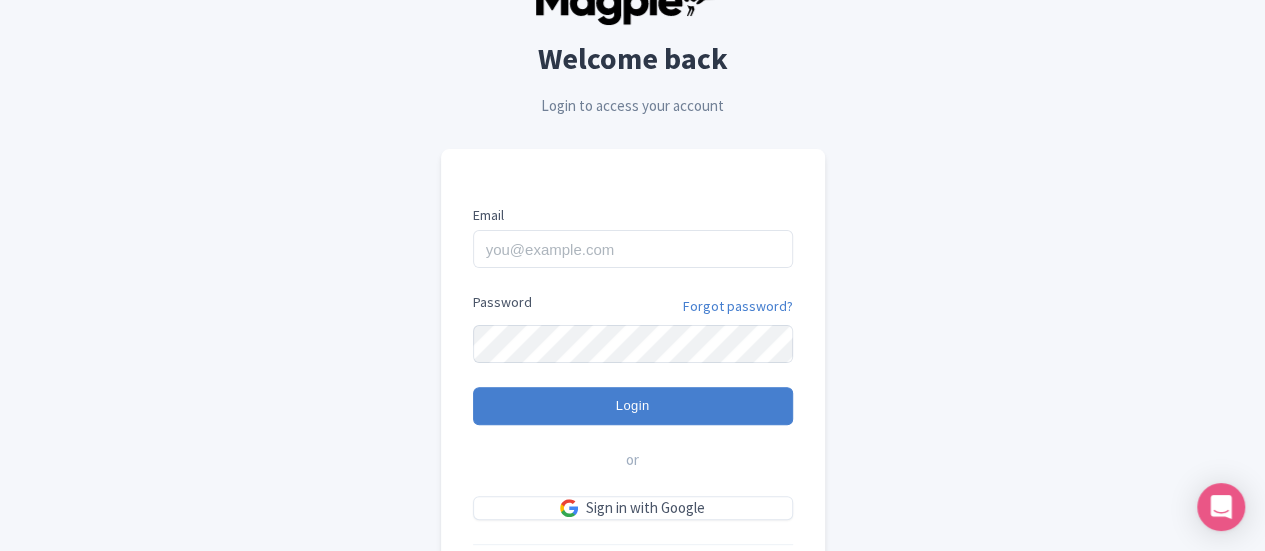 scroll, scrollTop: 200, scrollLeft: 0, axis: vertical 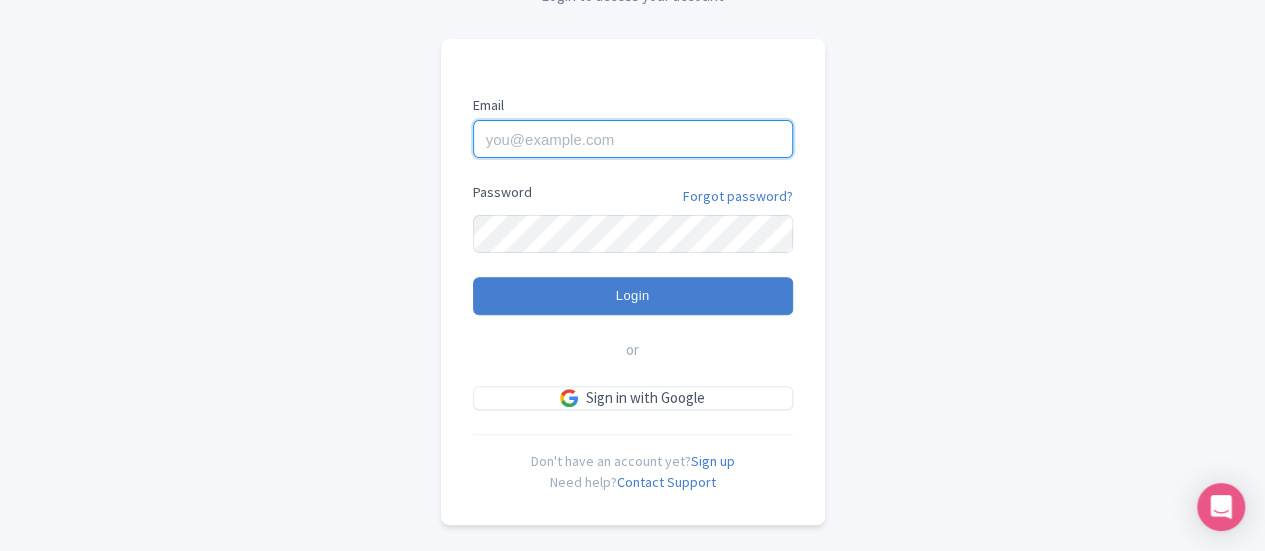 type on "evas@bigbustours.com" 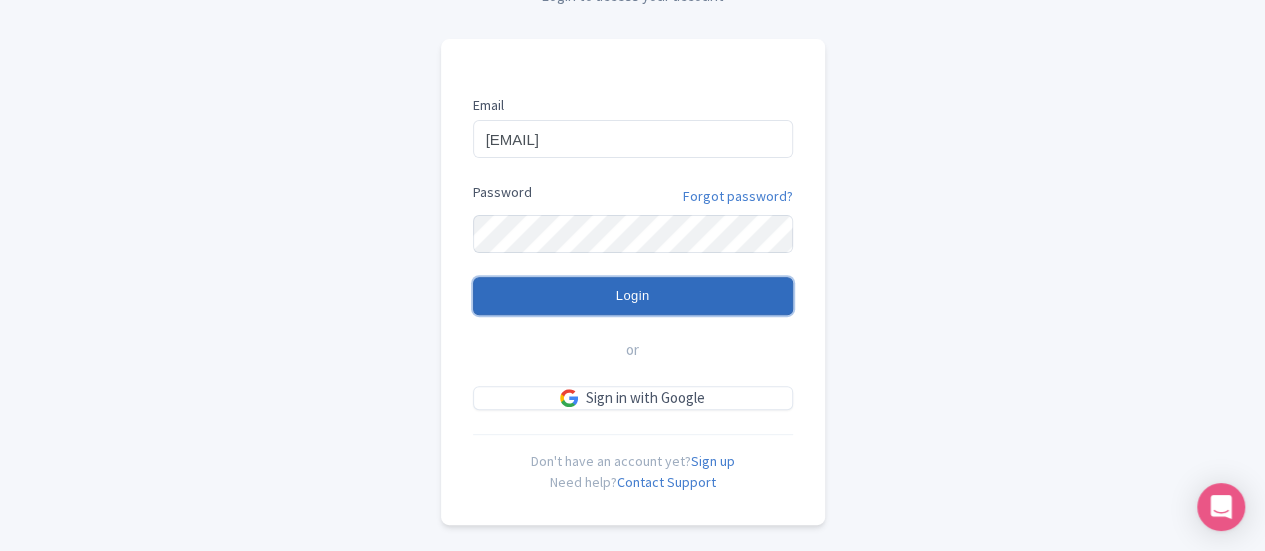 click on "Login" at bounding box center (633, 296) 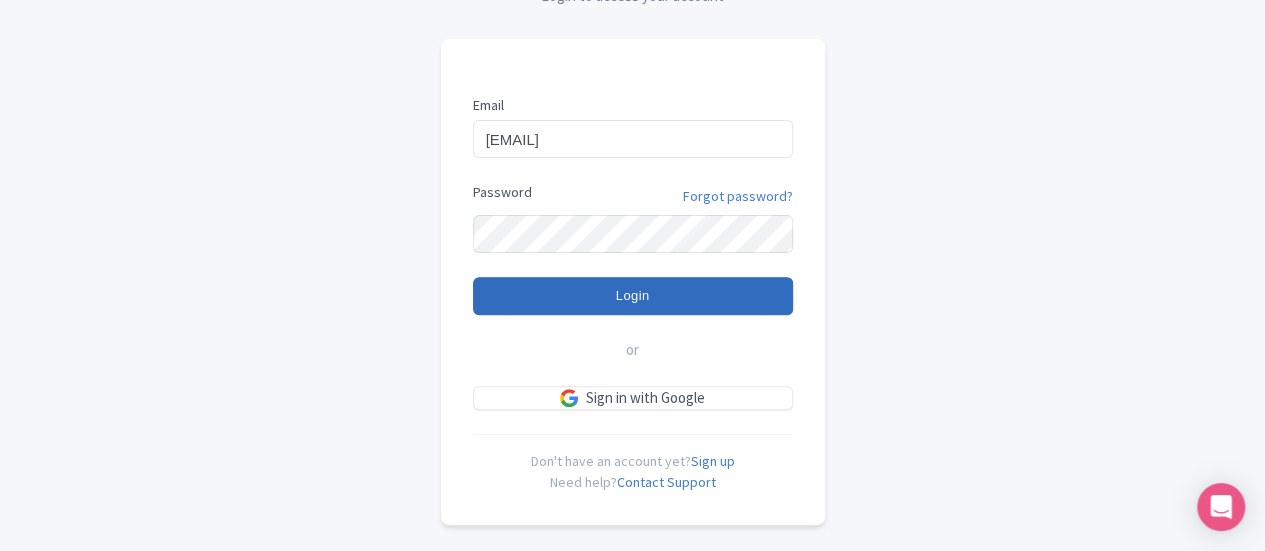 type on "Logging in..." 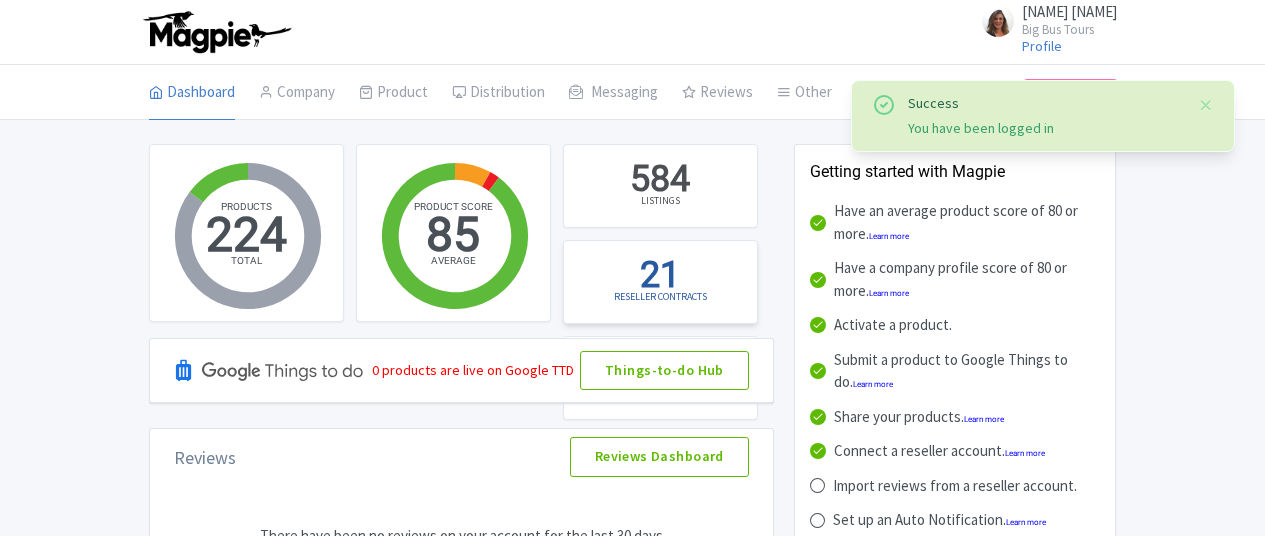scroll, scrollTop: 0, scrollLeft: 0, axis: both 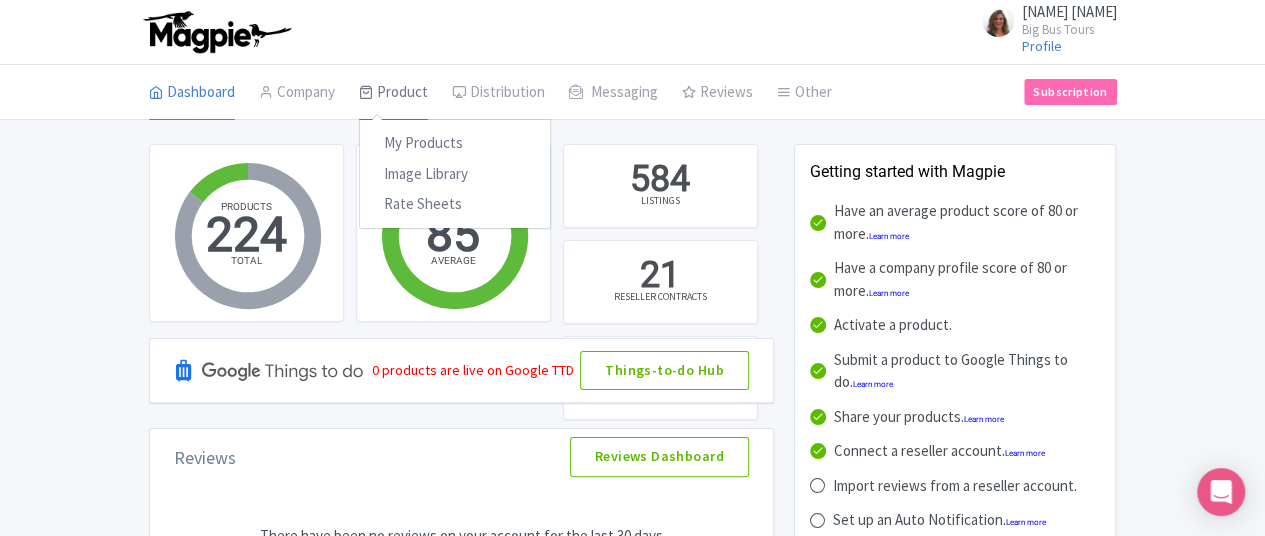 click on "Product" at bounding box center (393, 93) 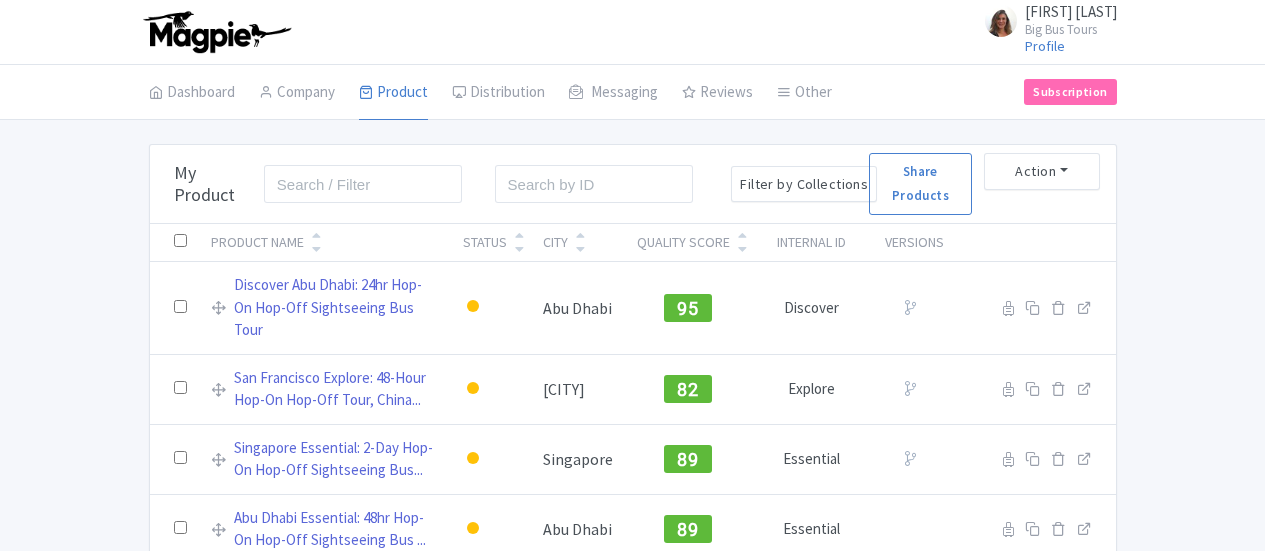 scroll, scrollTop: 0, scrollLeft: 0, axis: both 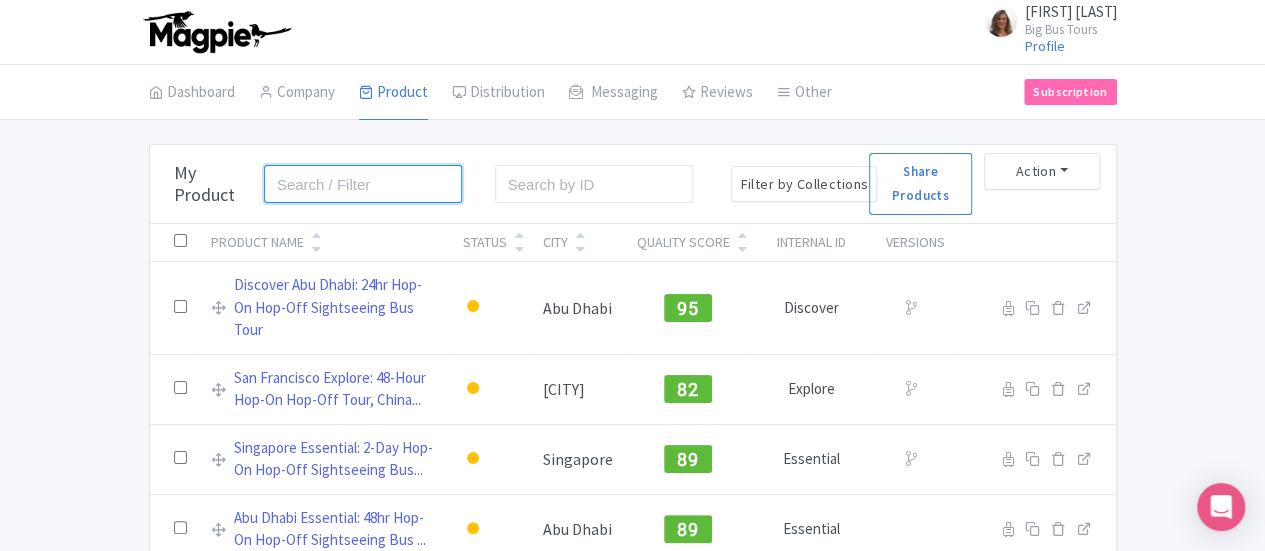 click at bounding box center (363, 184) 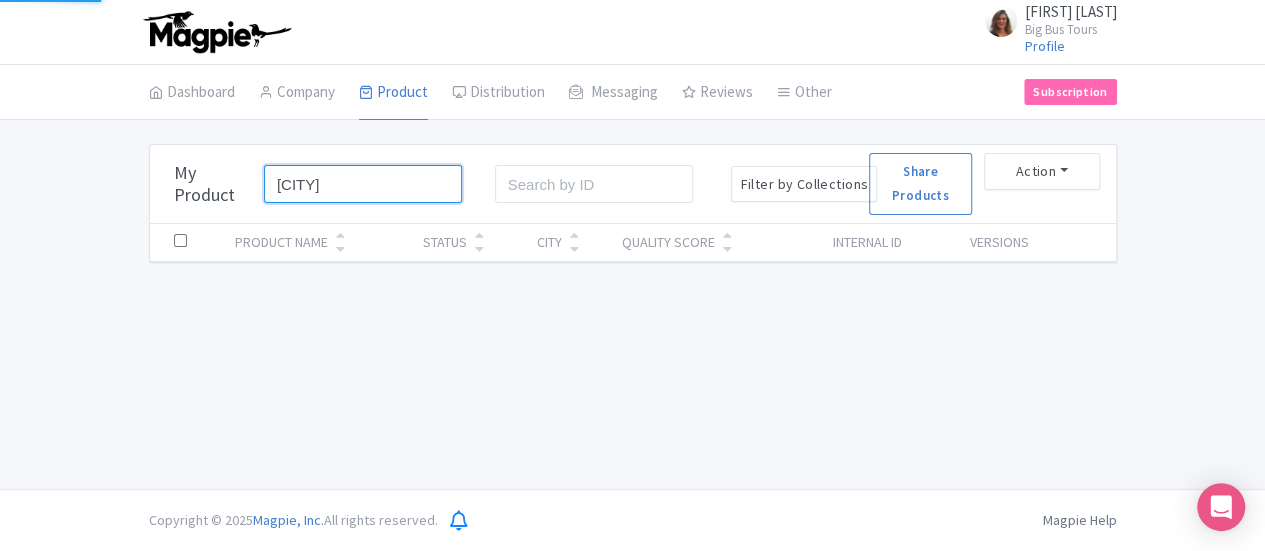 type on "[CITY]" 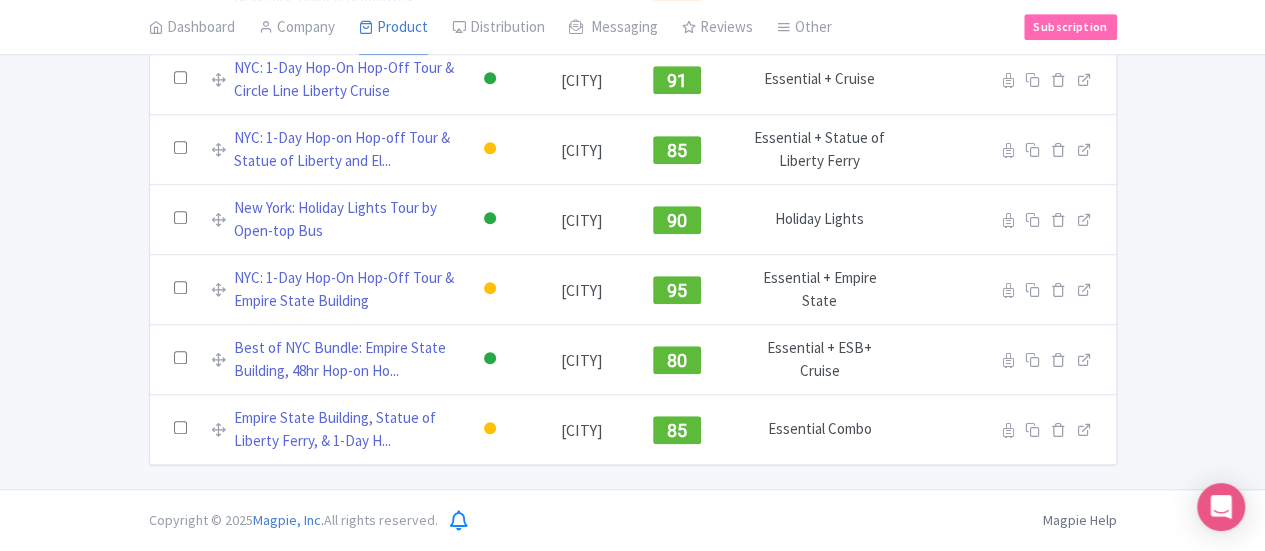 scroll, scrollTop: 682, scrollLeft: 0, axis: vertical 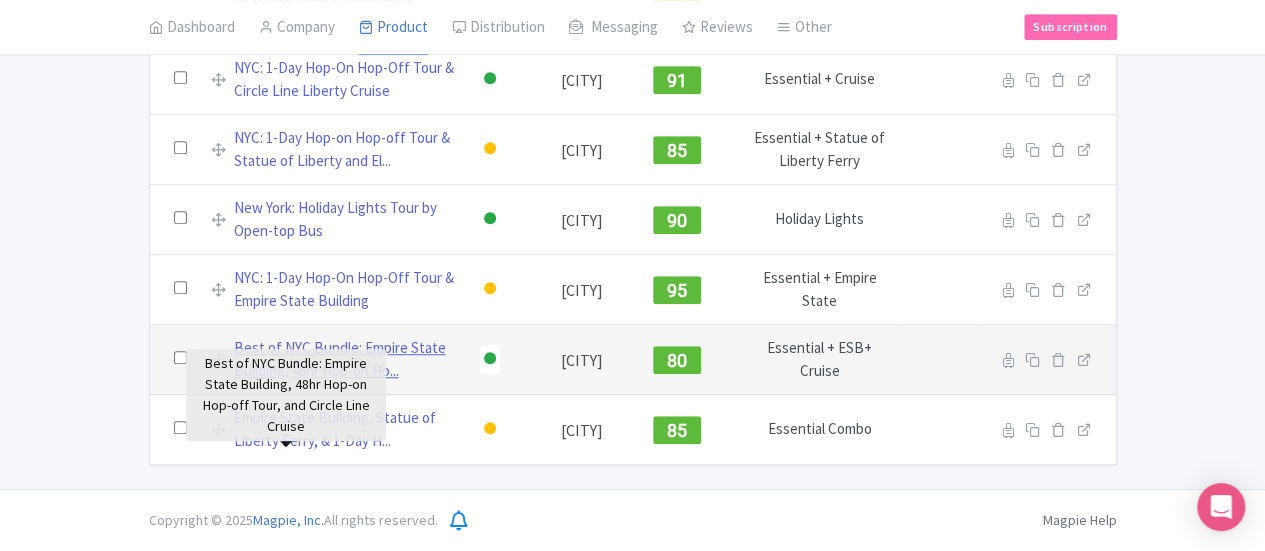 click on "Best of NYC Bundle: Empire State Building, 48hr Hop-on Ho..." at bounding box center (345, 359) 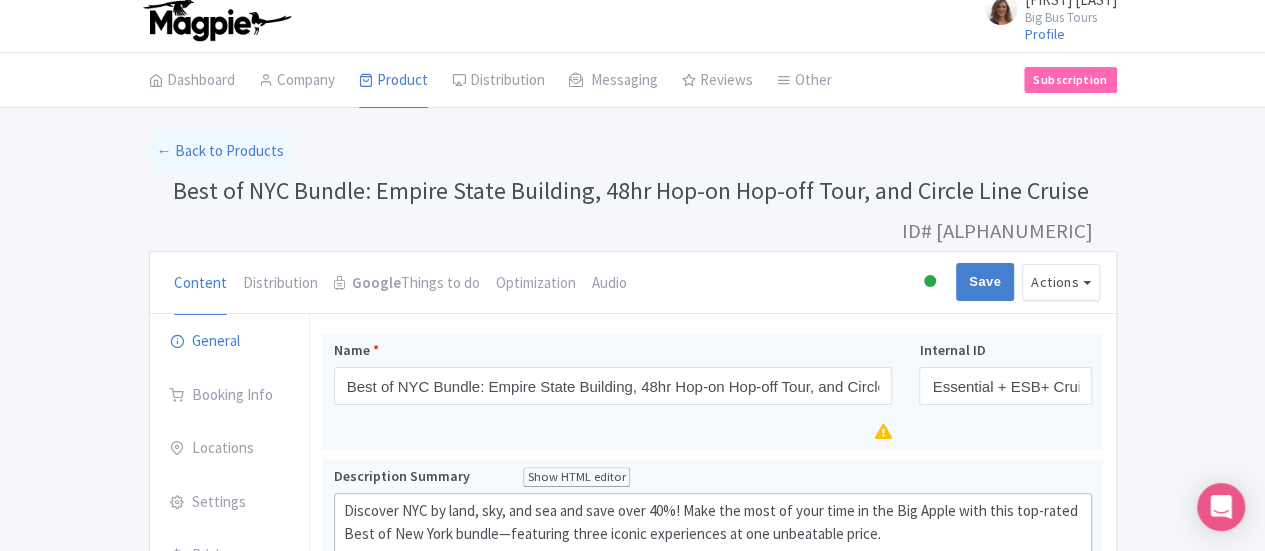 scroll, scrollTop: 0, scrollLeft: 0, axis: both 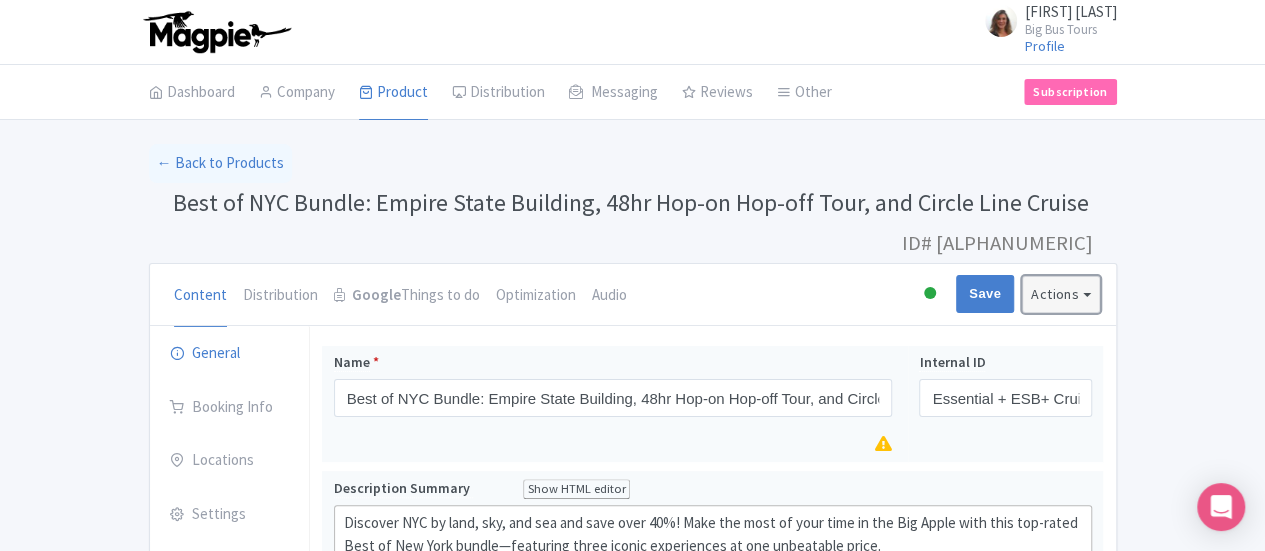 click on "Actions" at bounding box center (1061, 294) 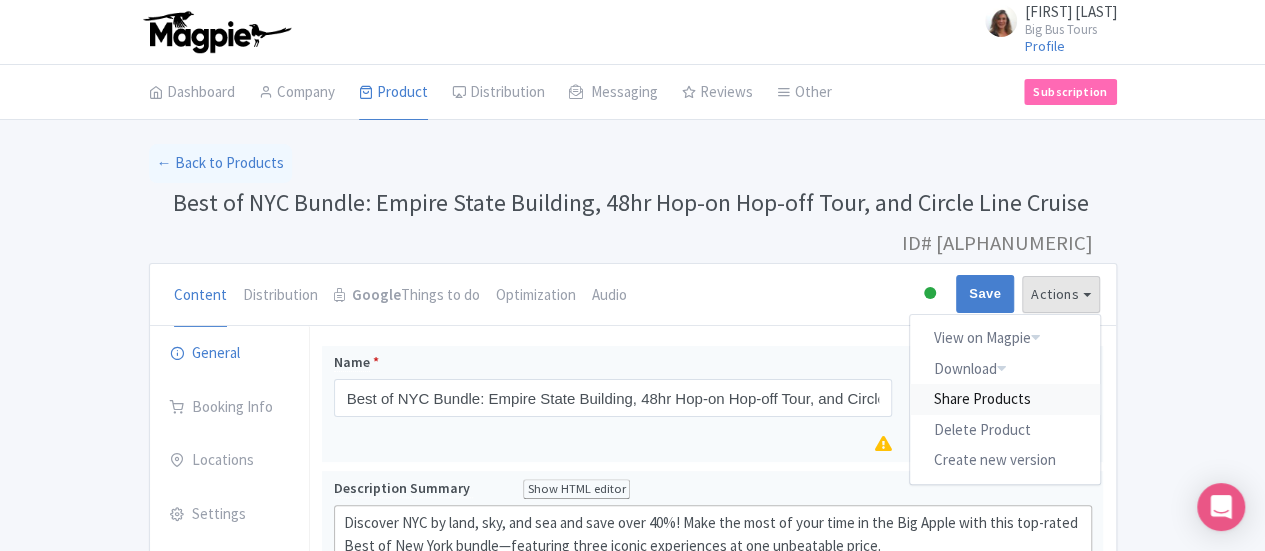 click on "Share Products" at bounding box center (1005, 399) 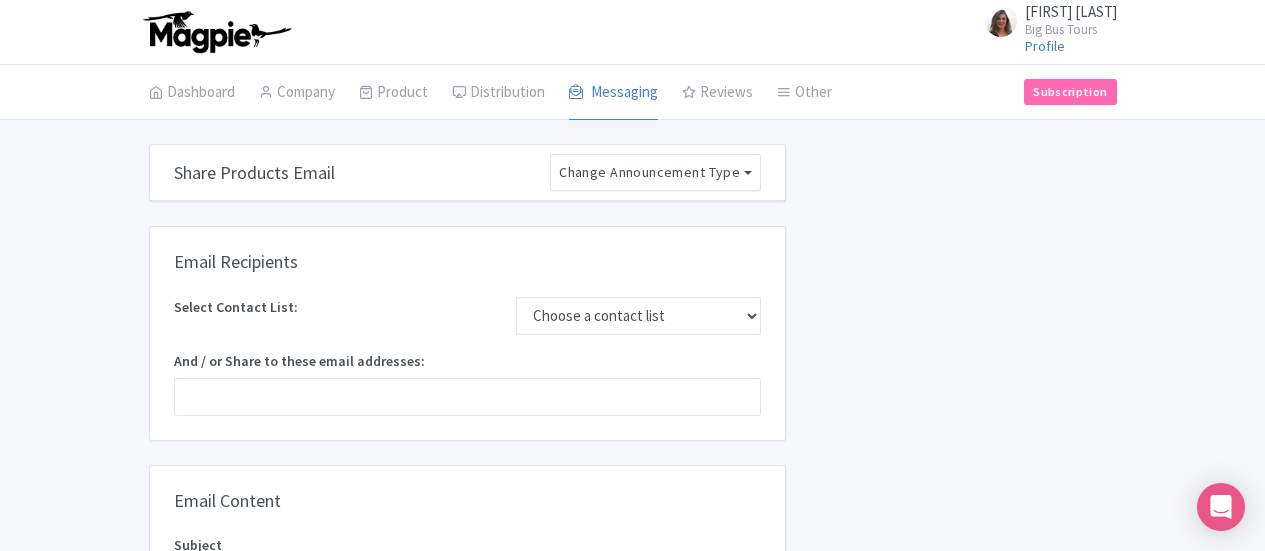 scroll, scrollTop: 900, scrollLeft: 0, axis: vertical 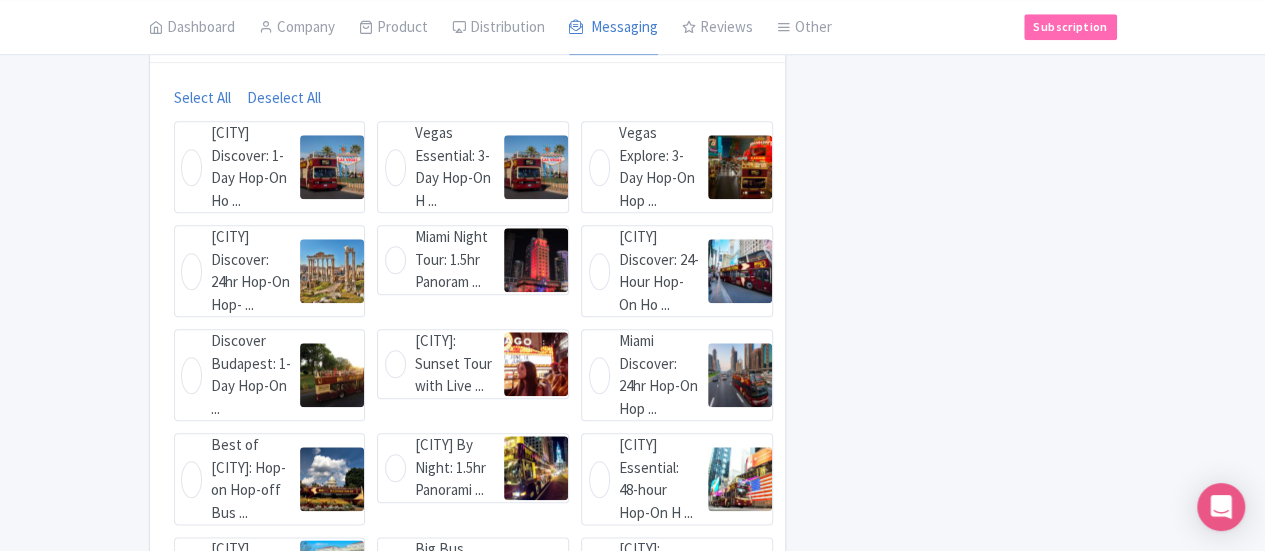 drag, startPoint x: 138, startPoint y: 99, endPoint x: 421, endPoint y: 309, distance: 352.4046 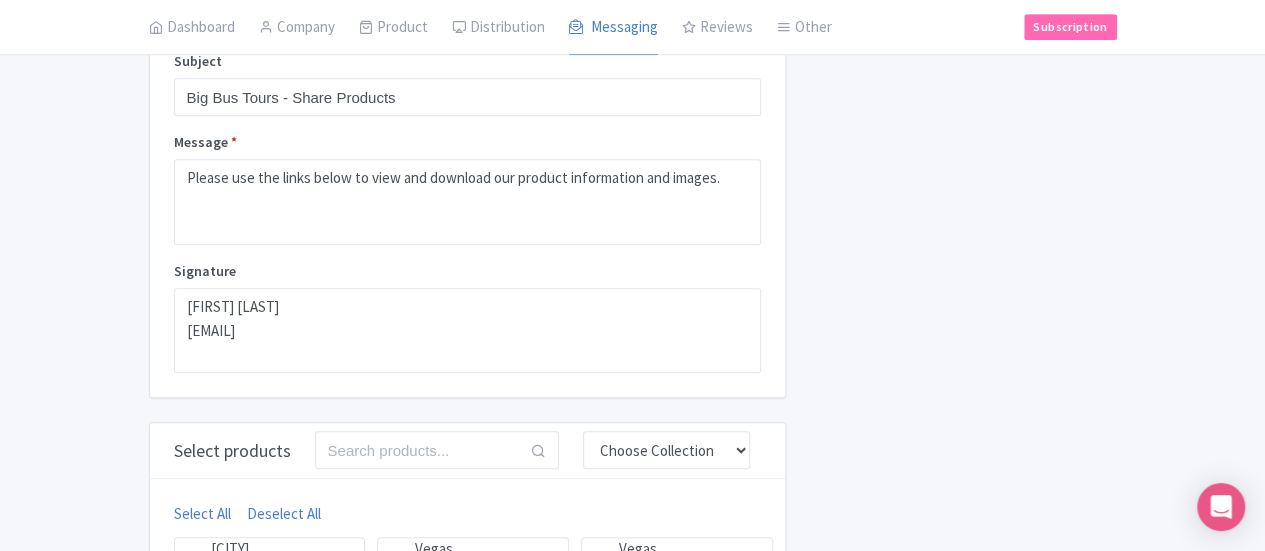 scroll, scrollTop: 454, scrollLeft: 0, axis: vertical 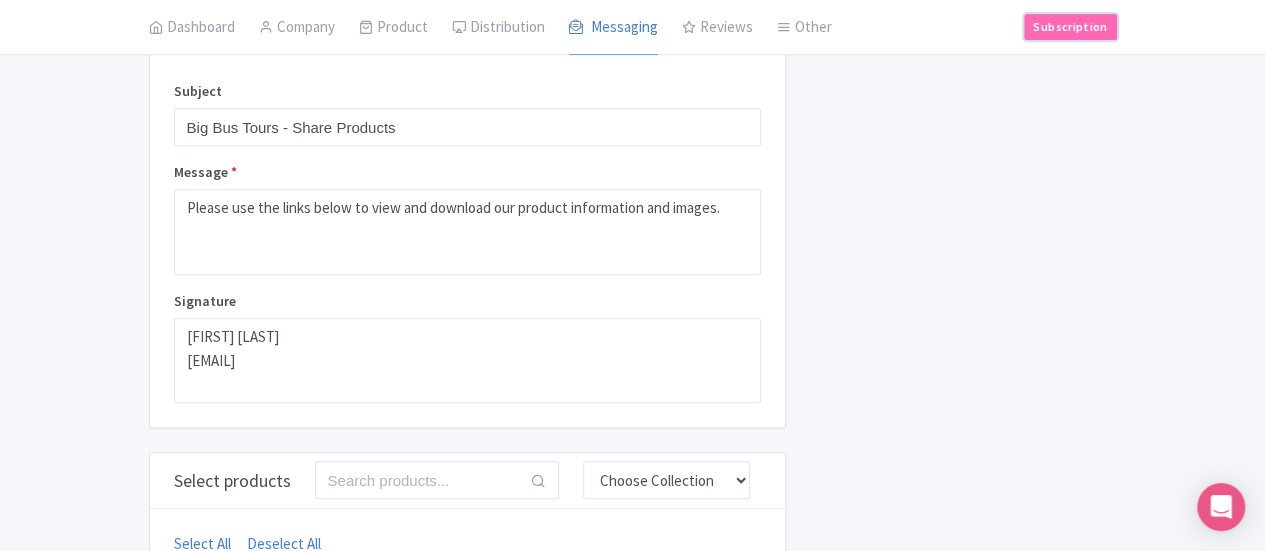 click on "Subscription" at bounding box center (1070, 27) 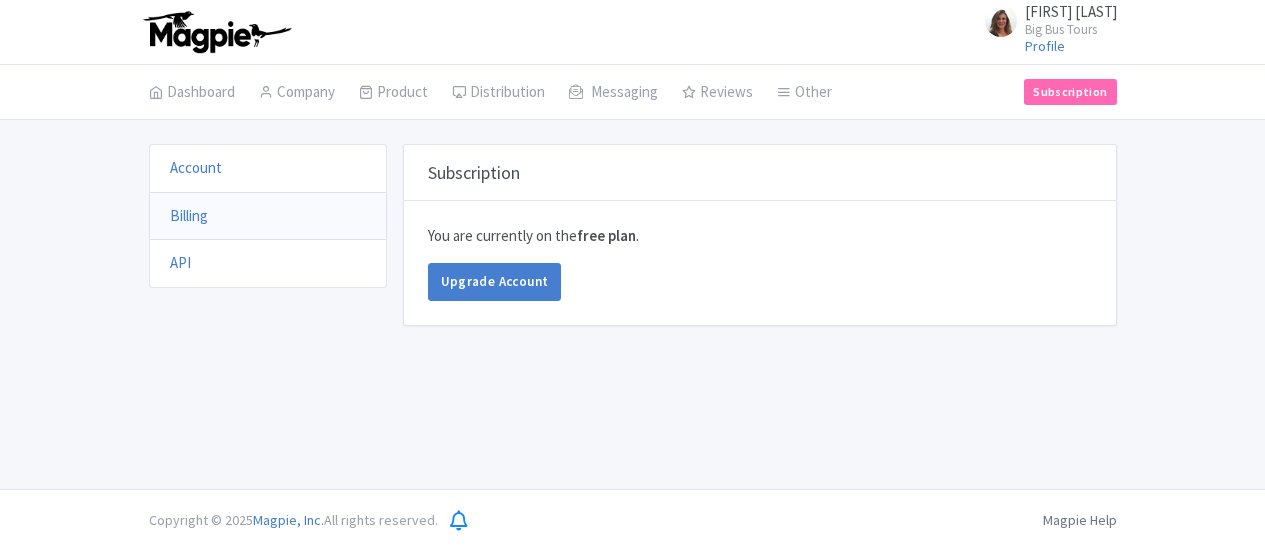 scroll, scrollTop: 0, scrollLeft: 0, axis: both 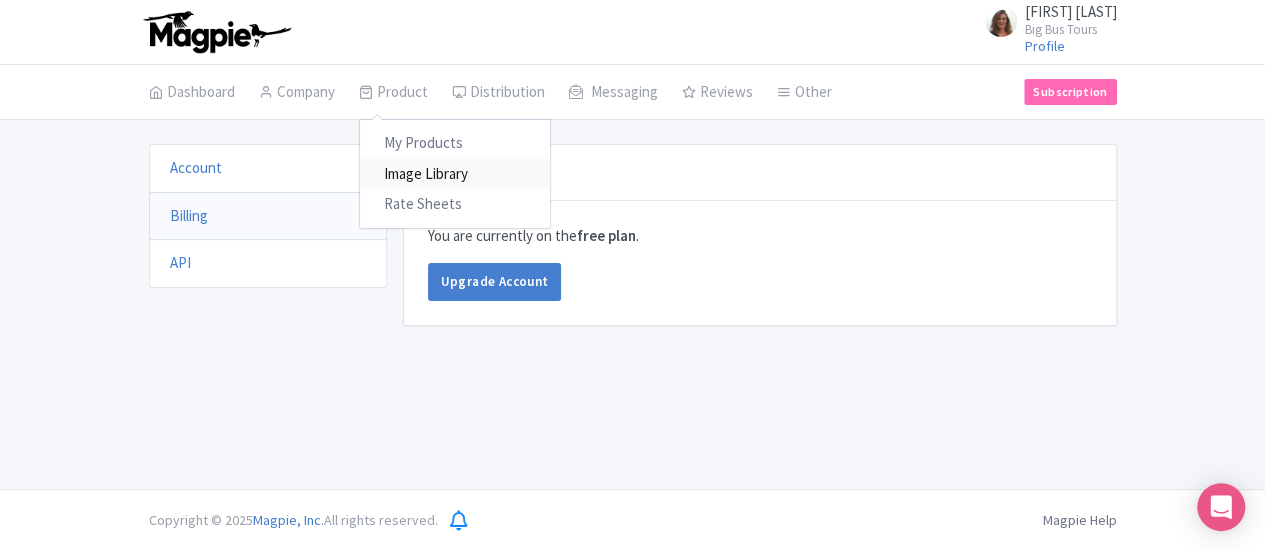click on "Image Library" at bounding box center [455, 174] 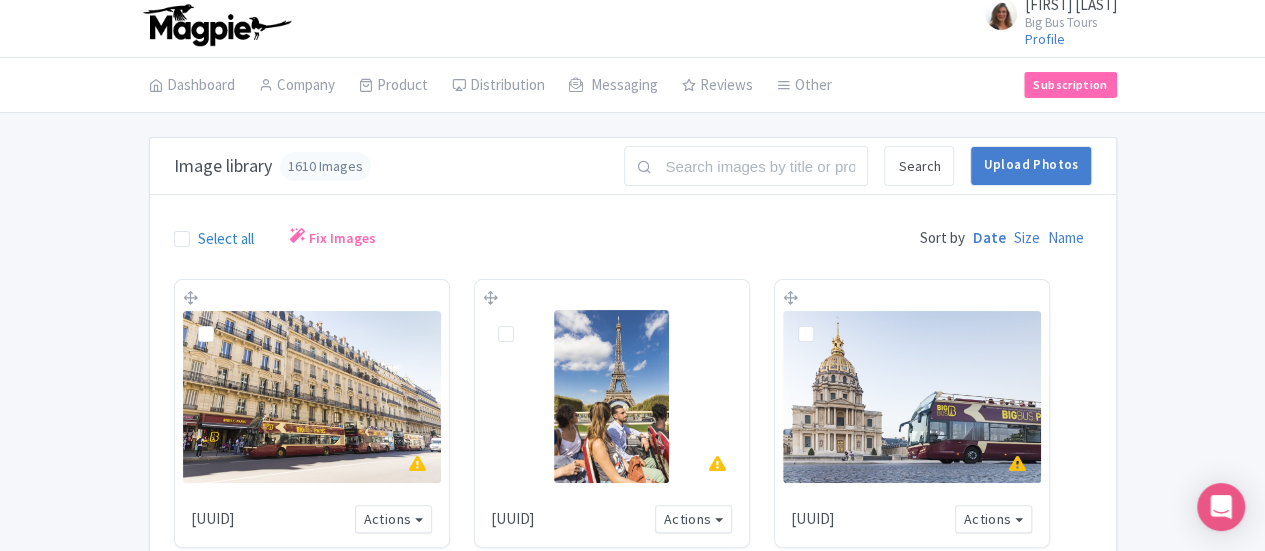 scroll, scrollTop: 0, scrollLeft: 0, axis: both 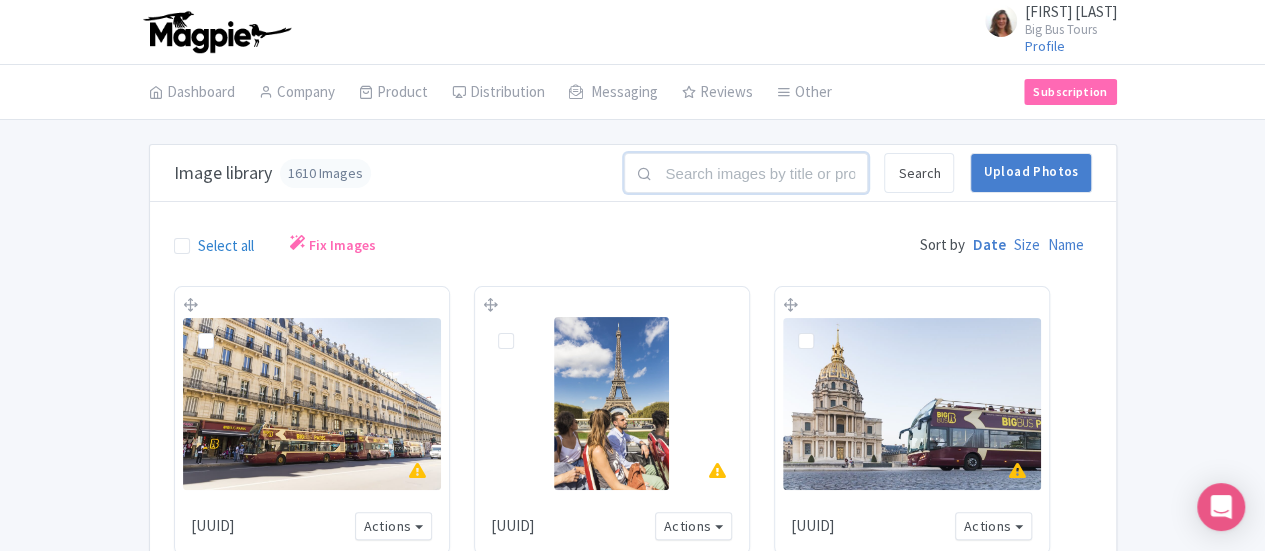 click at bounding box center (746, 173) 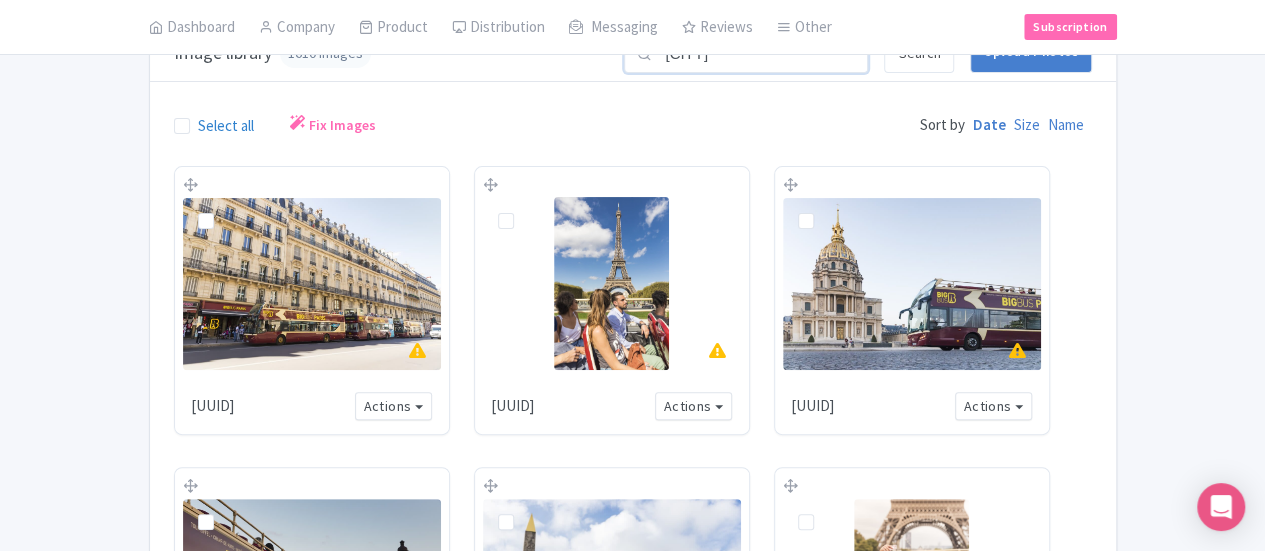 scroll, scrollTop: 0, scrollLeft: 0, axis: both 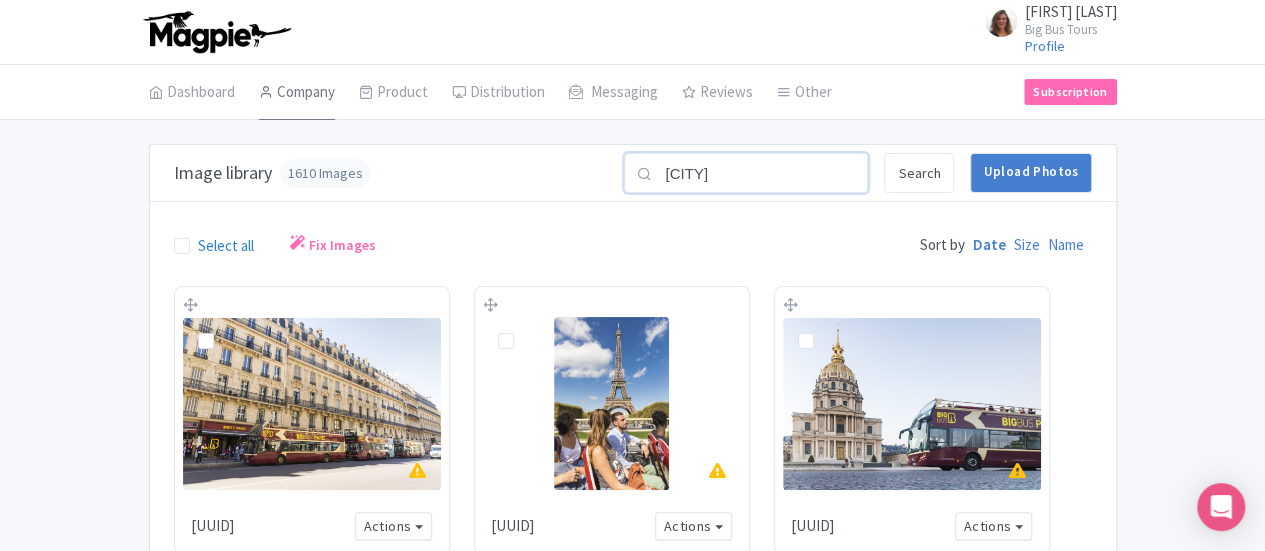 type on "new york" 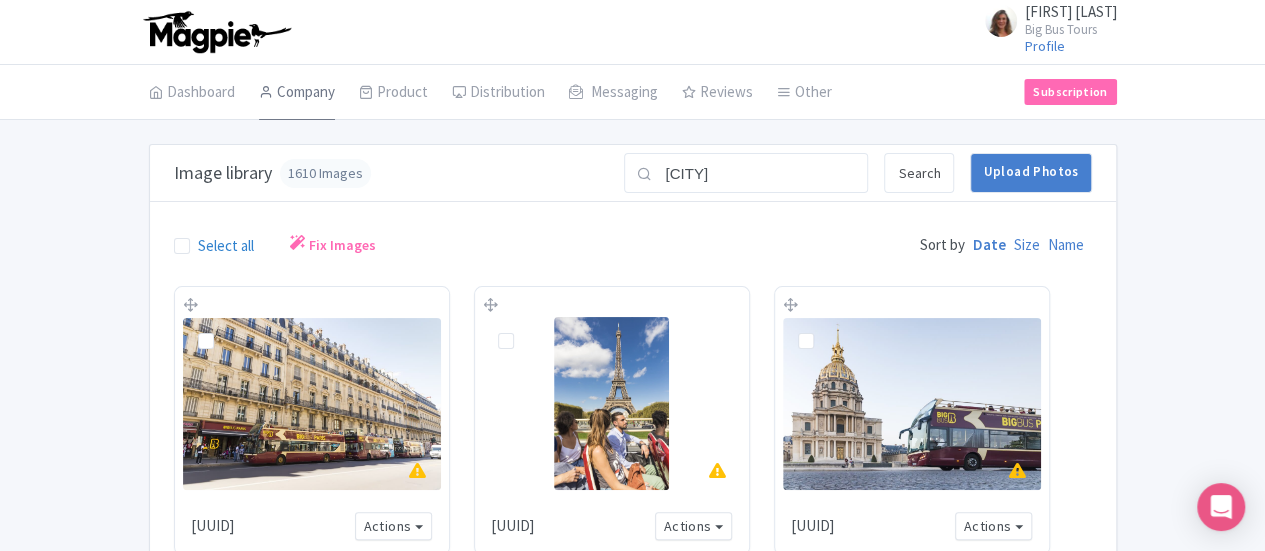 click on "Company" at bounding box center (297, 93) 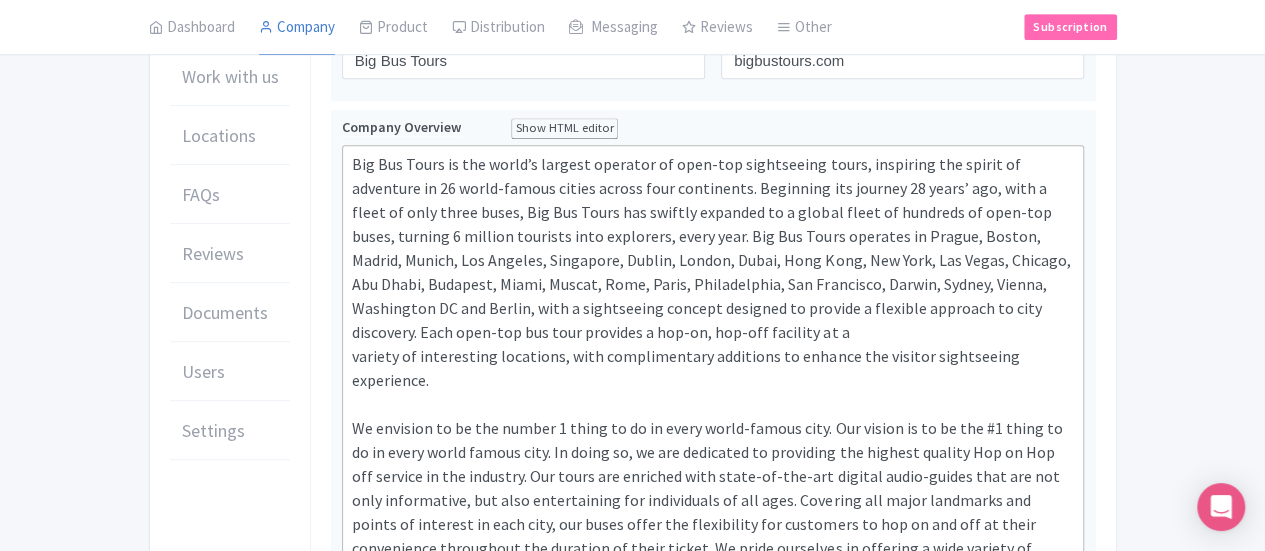 scroll, scrollTop: 200, scrollLeft: 0, axis: vertical 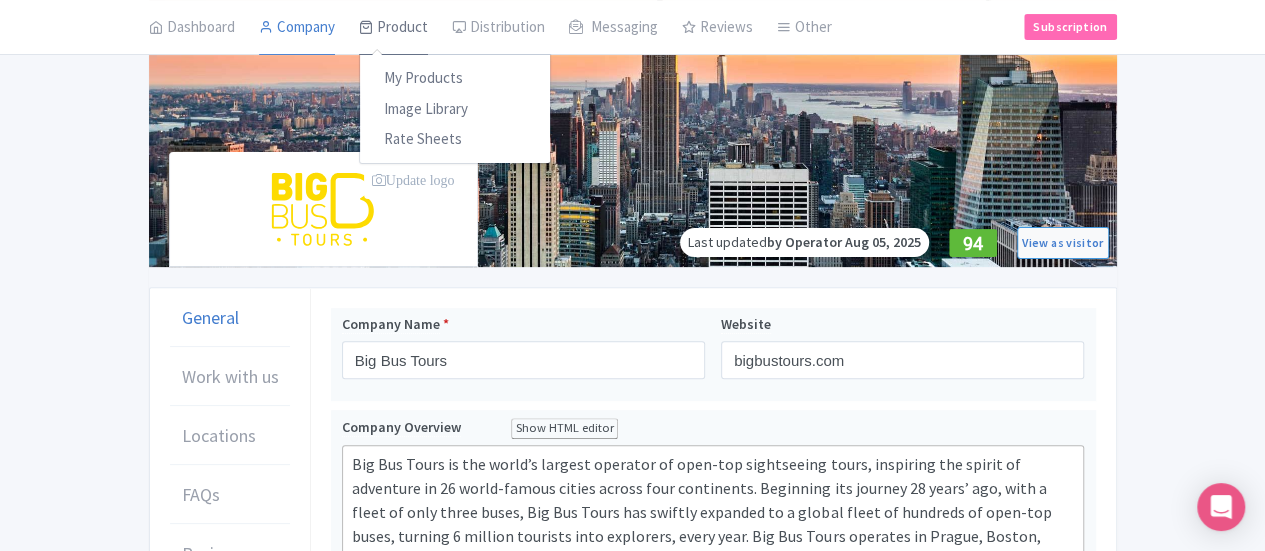 click on "Product" at bounding box center [393, 28] 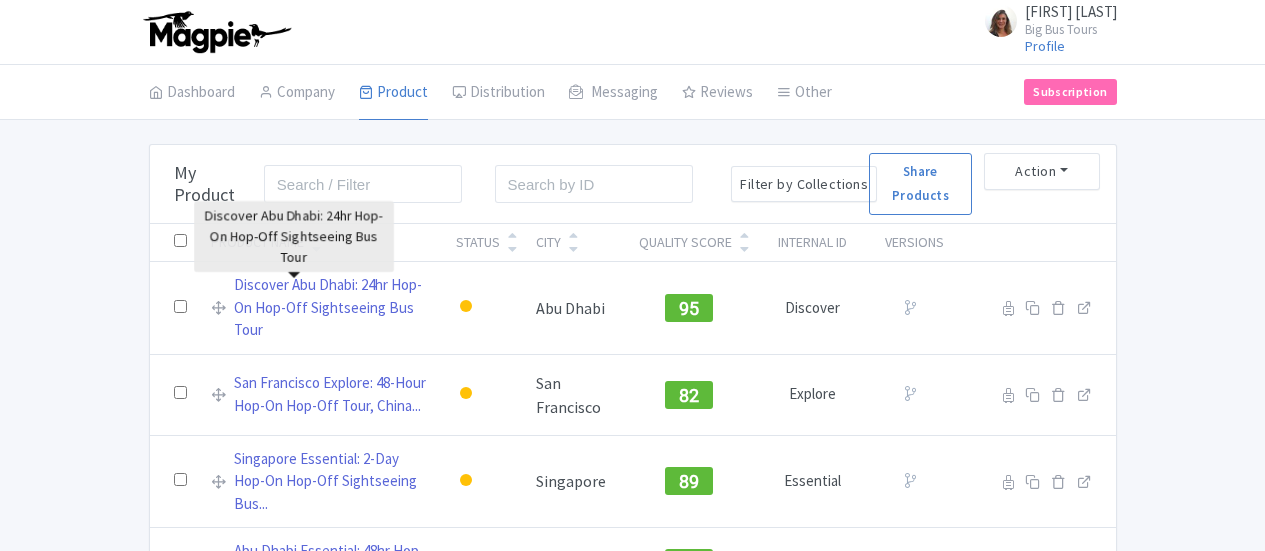scroll, scrollTop: 0, scrollLeft: 0, axis: both 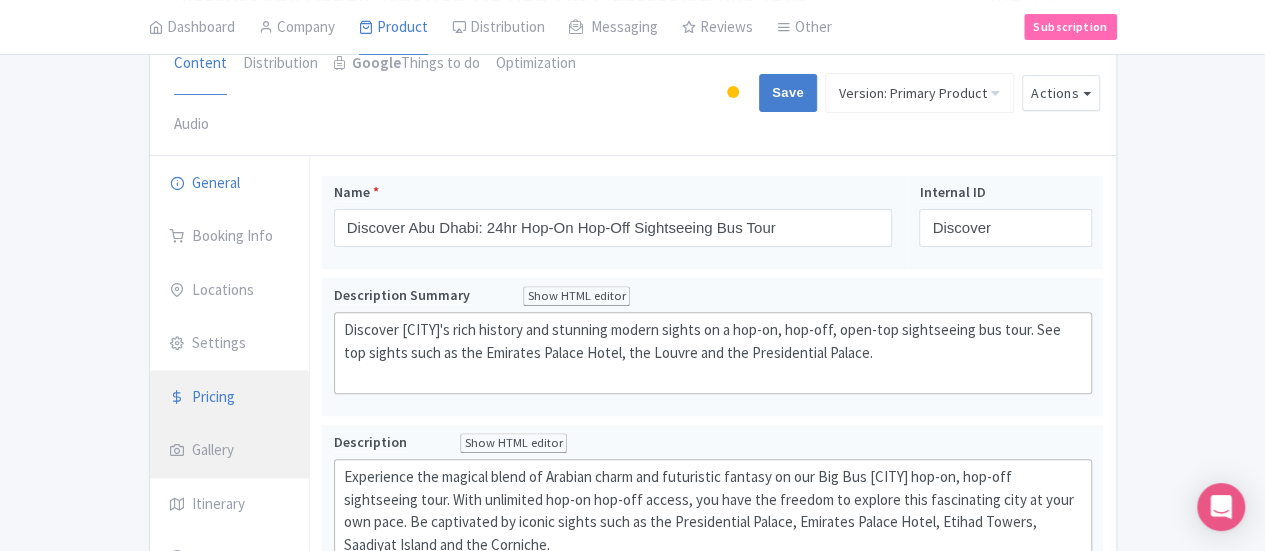 drag, startPoint x: 74, startPoint y: 379, endPoint x: 215, endPoint y: 328, distance: 149.93999 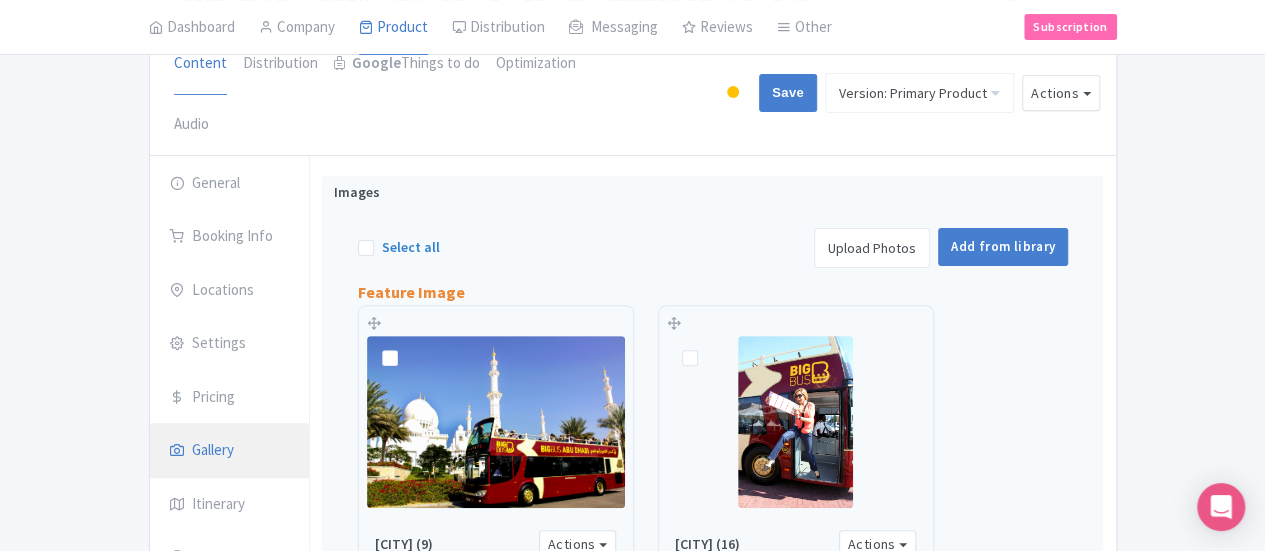 scroll, scrollTop: 0, scrollLeft: 0, axis: both 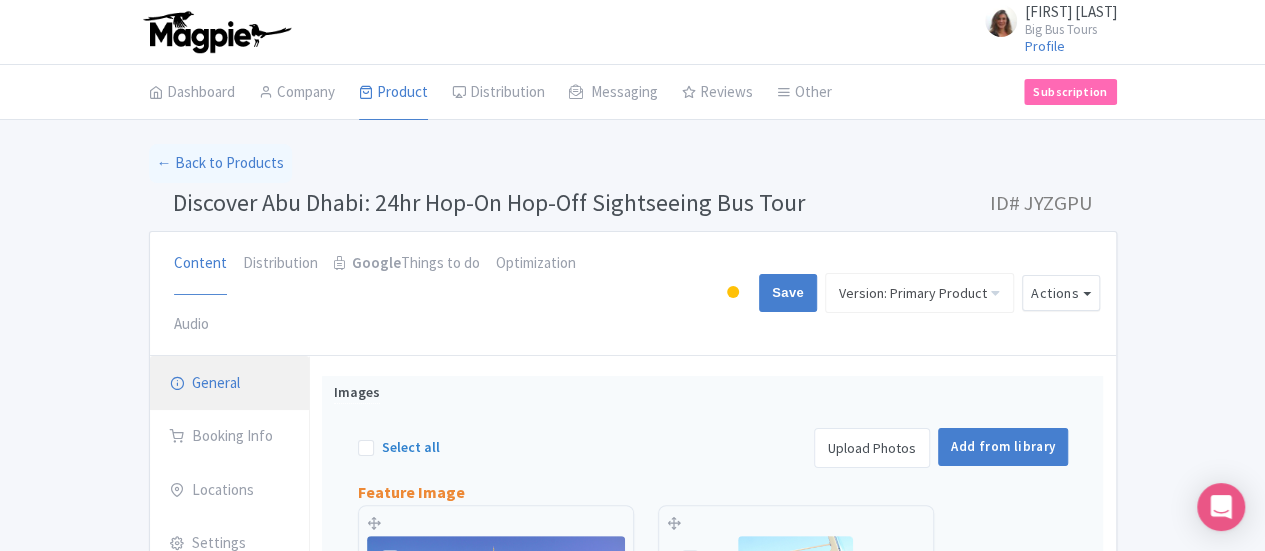 click on "General" at bounding box center [230, 384] 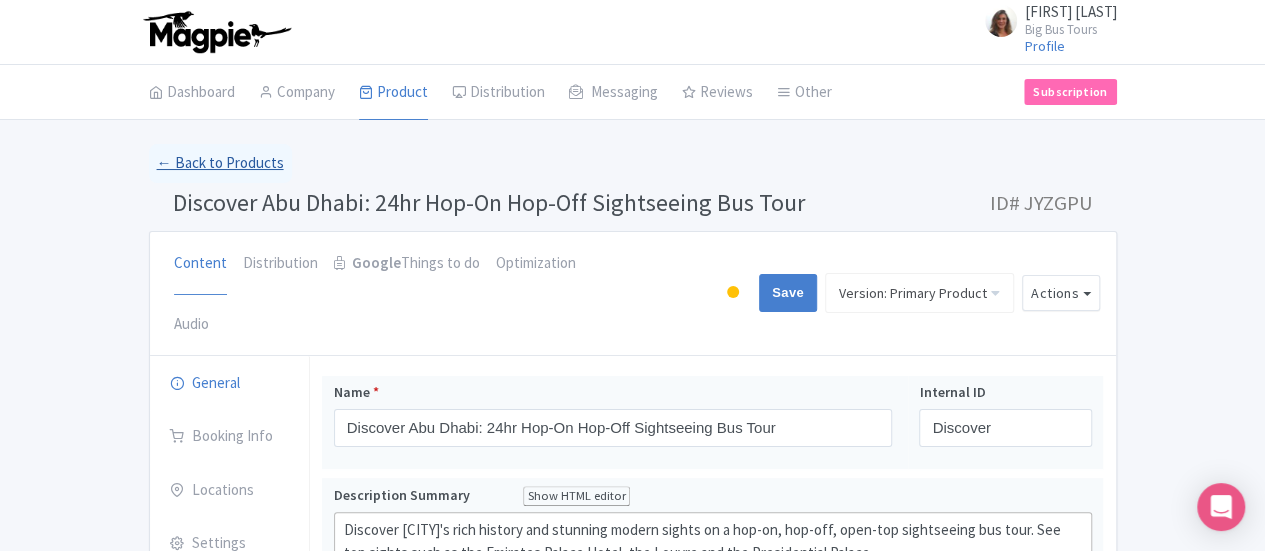 click on "← Back to Products" at bounding box center (220, 163) 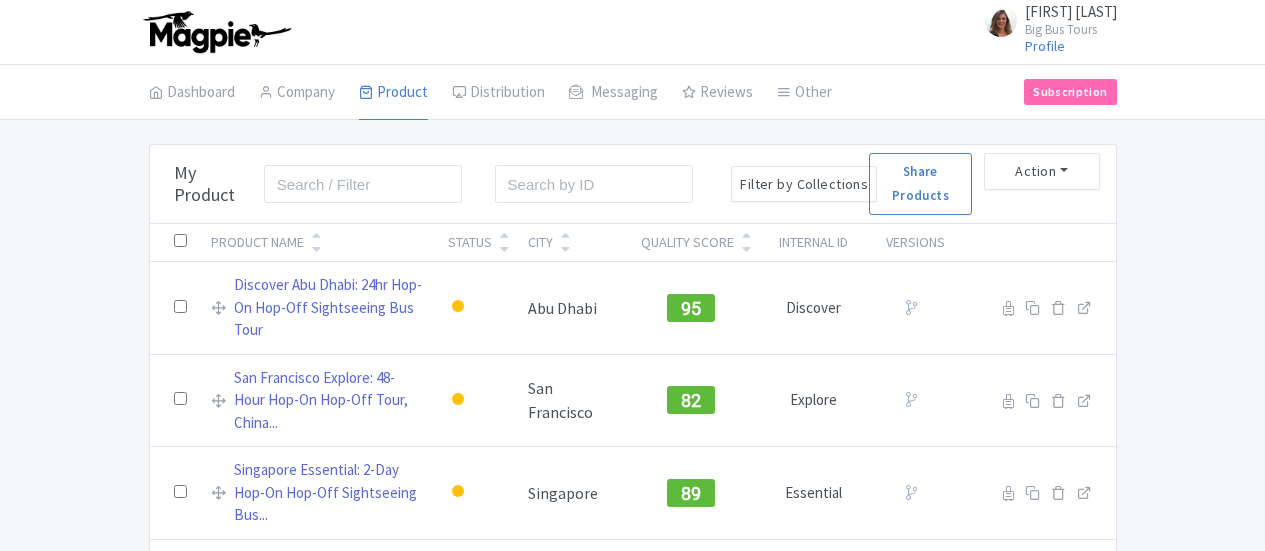 scroll, scrollTop: 0, scrollLeft: 0, axis: both 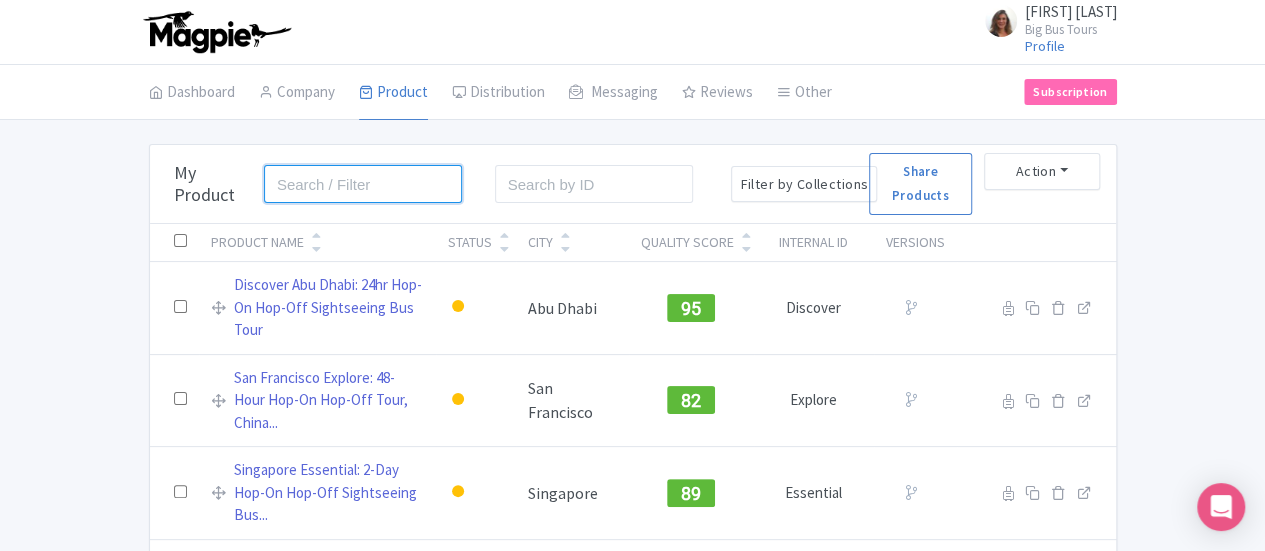 drag, startPoint x: 0, startPoint y: 0, endPoint x: 311, endPoint y: 176, distance: 357.34717 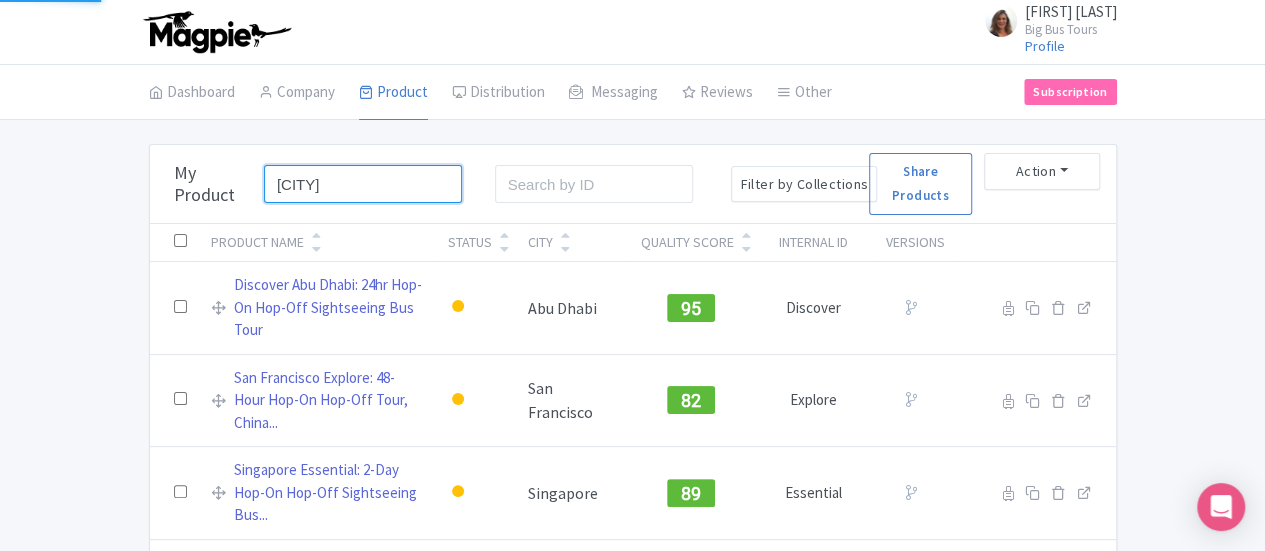 click on "Search" at bounding box center (0, 0) 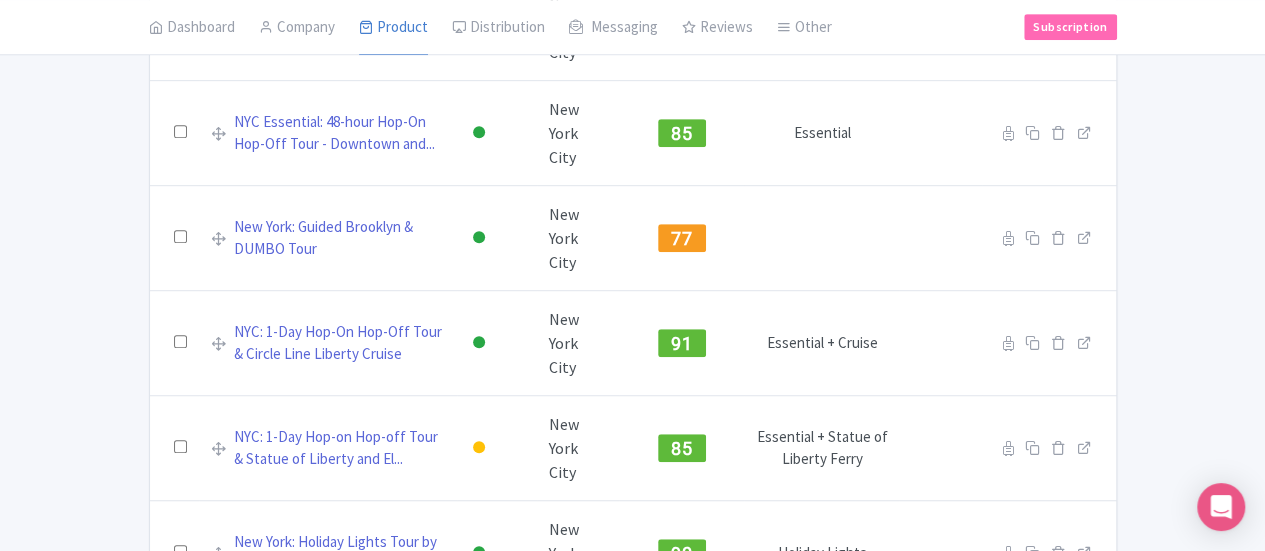 scroll, scrollTop: 682, scrollLeft: 0, axis: vertical 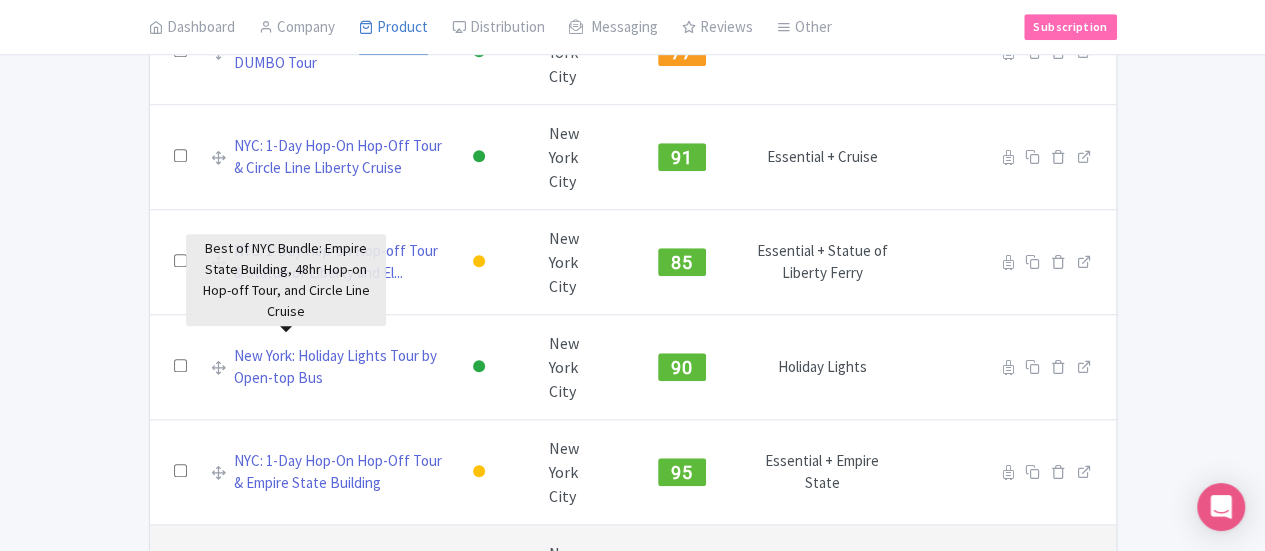 click on "Best of NYC Bundle: Empire State Building, 48hr Hop-on Ho..." at bounding box center (340, 577) 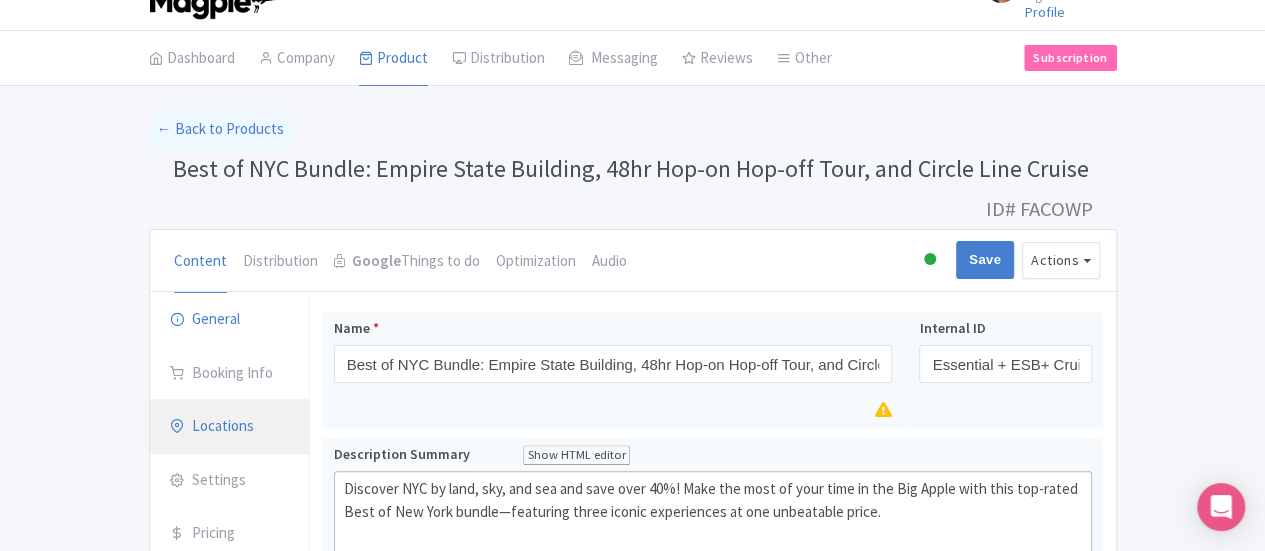 scroll, scrollTop: 0, scrollLeft: 0, axis: both 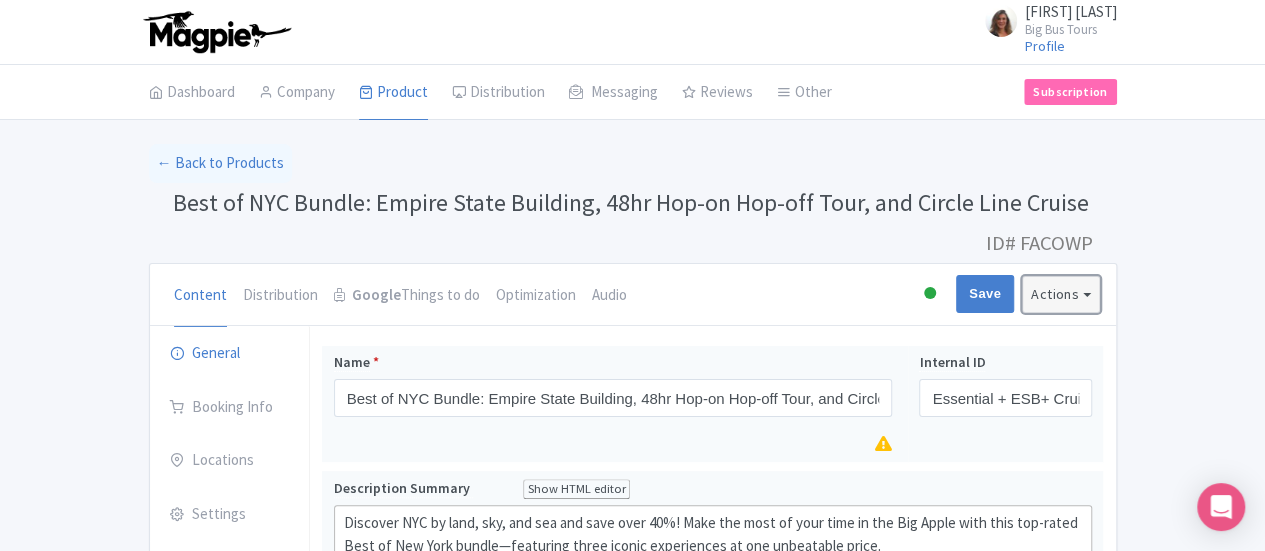 click on "Actions" at bounding box center (1061, 294) 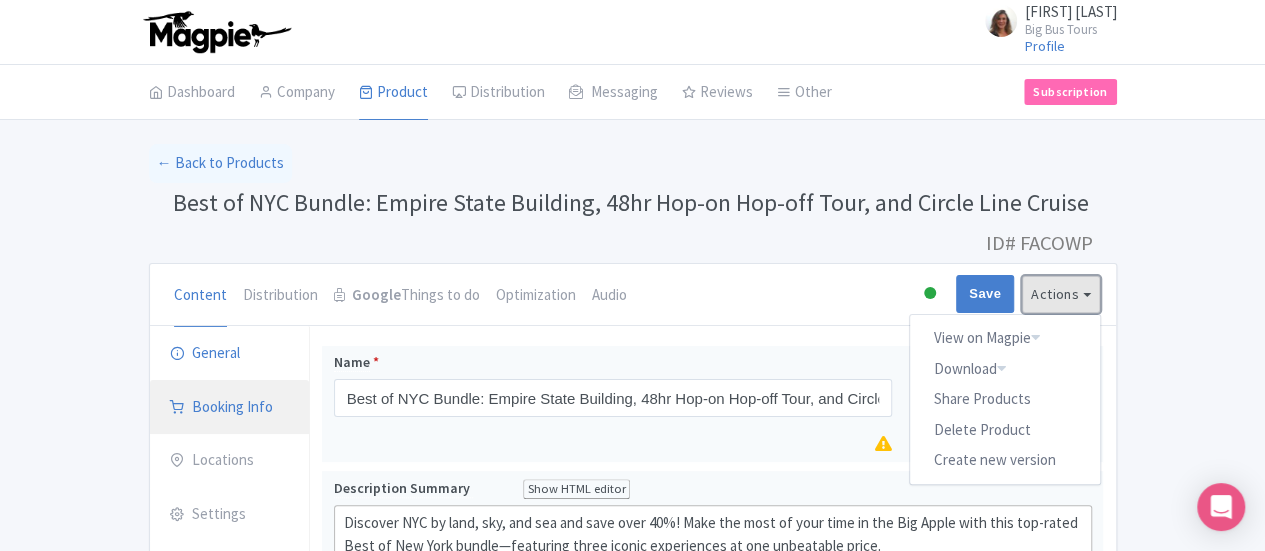 scroll, scrollTop: 200, scrollLeft: 0, axis: vertical 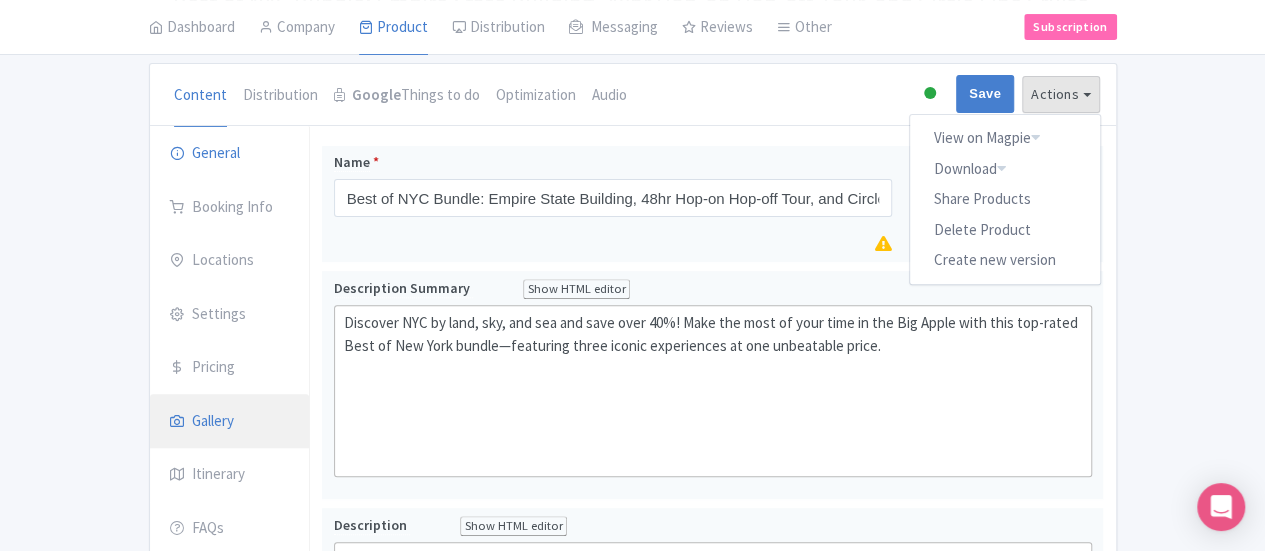 click on "Gallery" at bounding box center (230, 422) 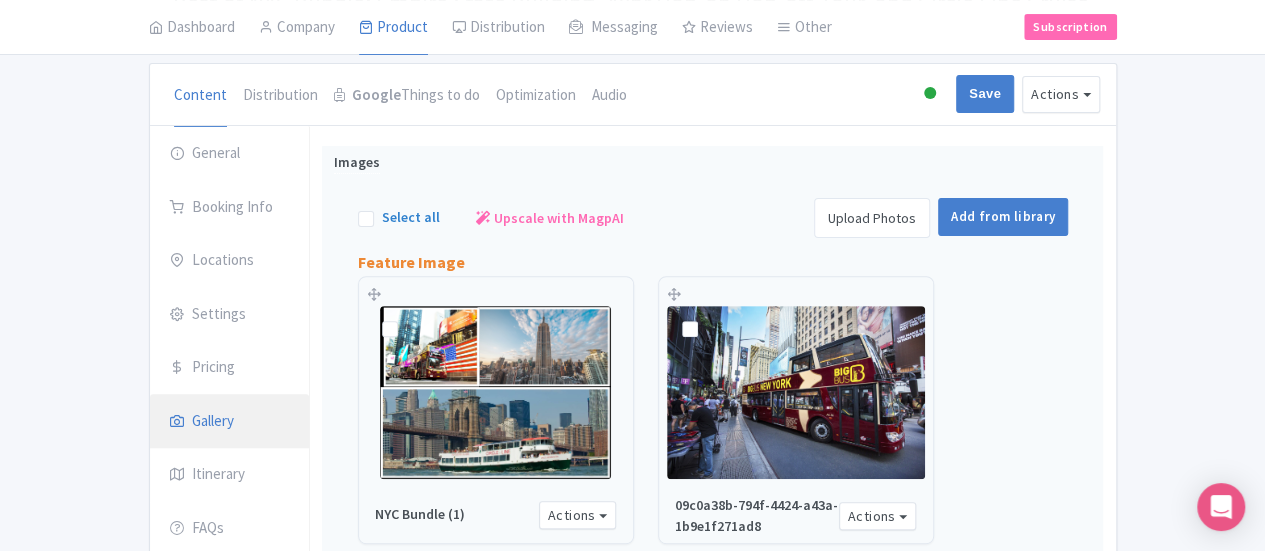 scroll, scrollTop: 100, scrollLeft: 0, axis: vertical 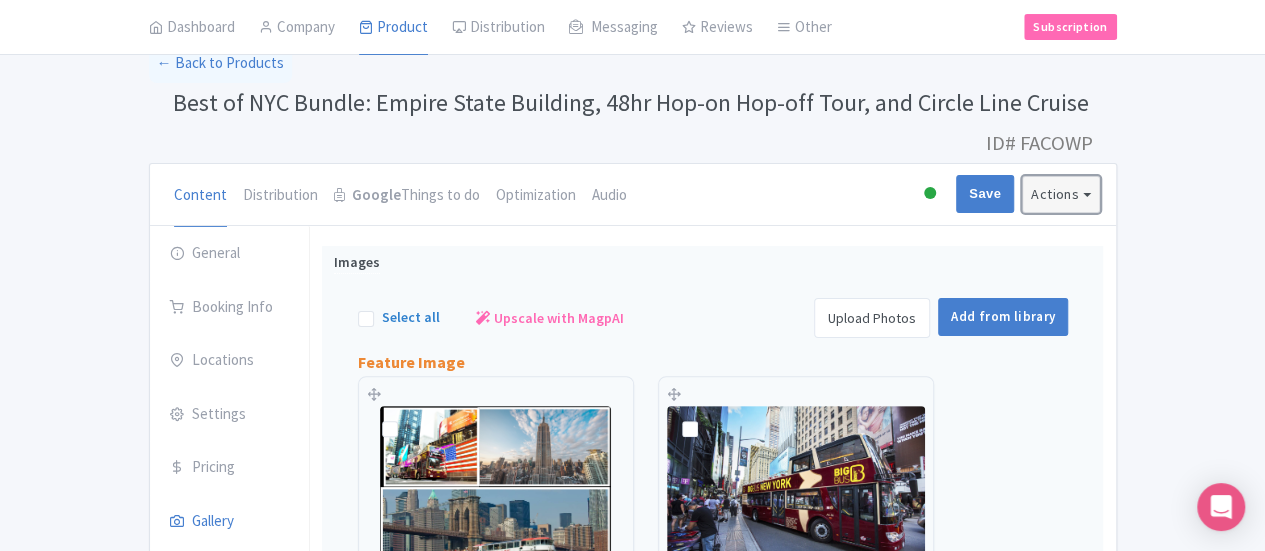 click on "Actions" at bounding box center [1061, 194] 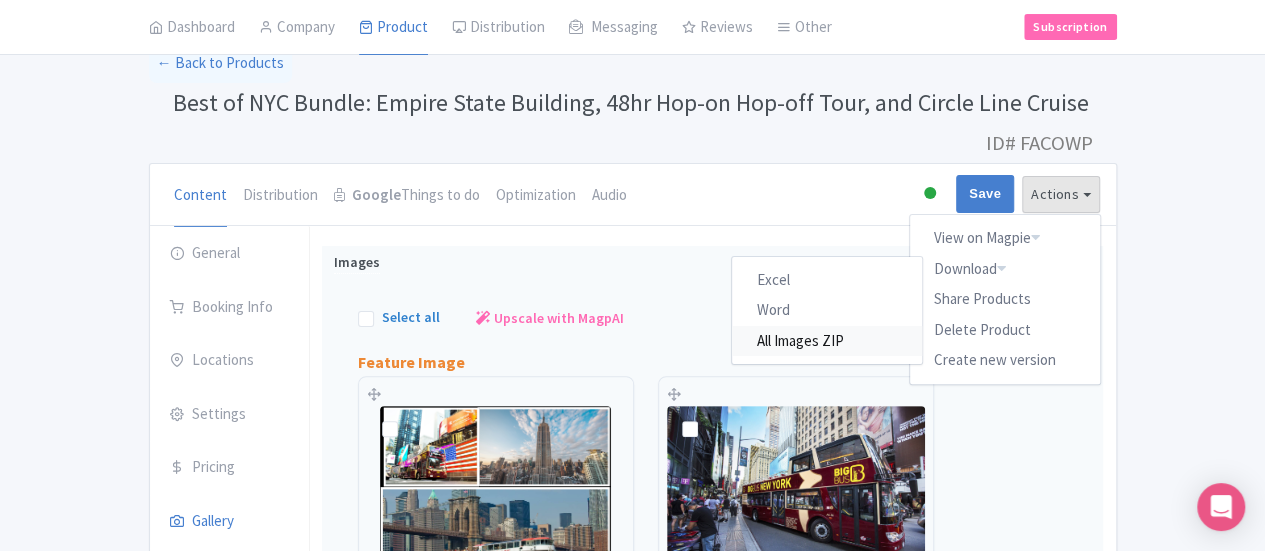 click on "All Images ZIP" at bounding box center (827, 340) 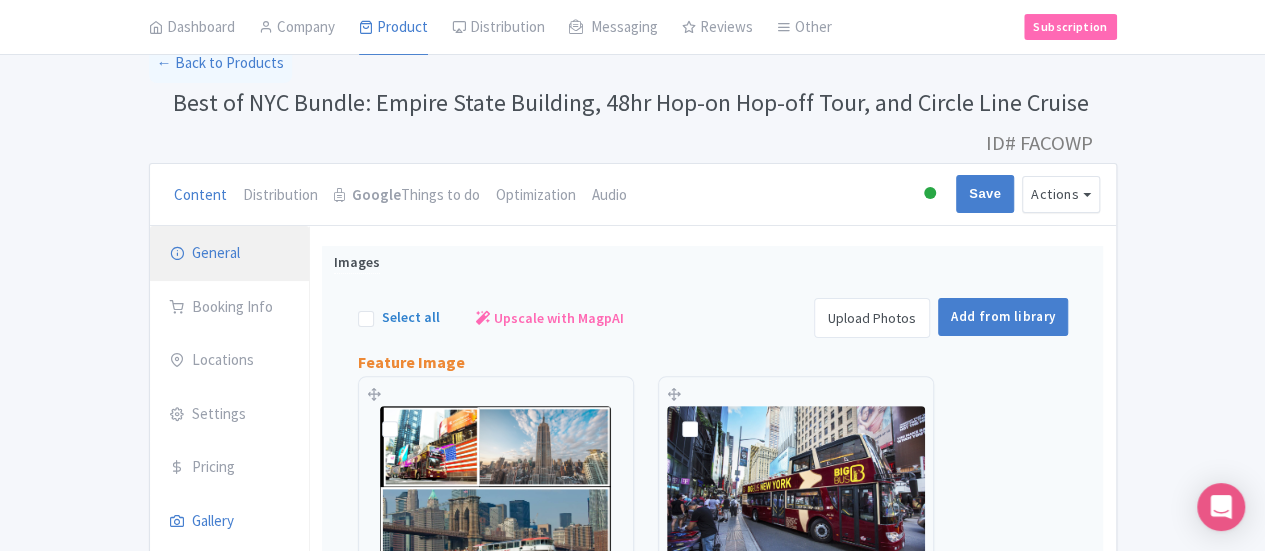 click on "General" at bounding box center (230, 254) 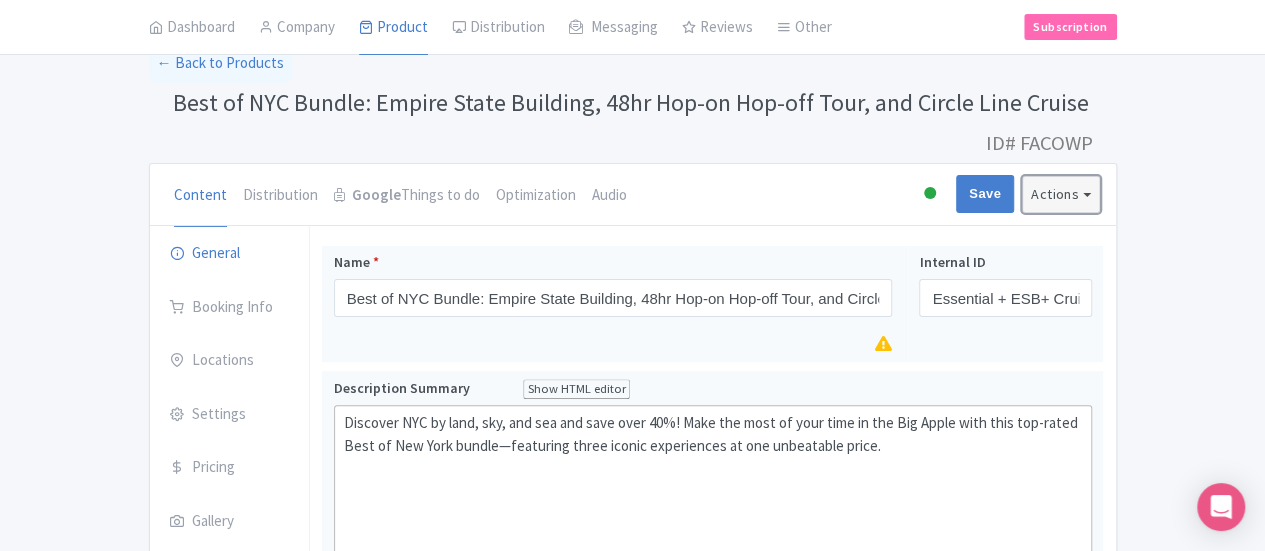 click on "Actions" at bounding box center [1061, 194] 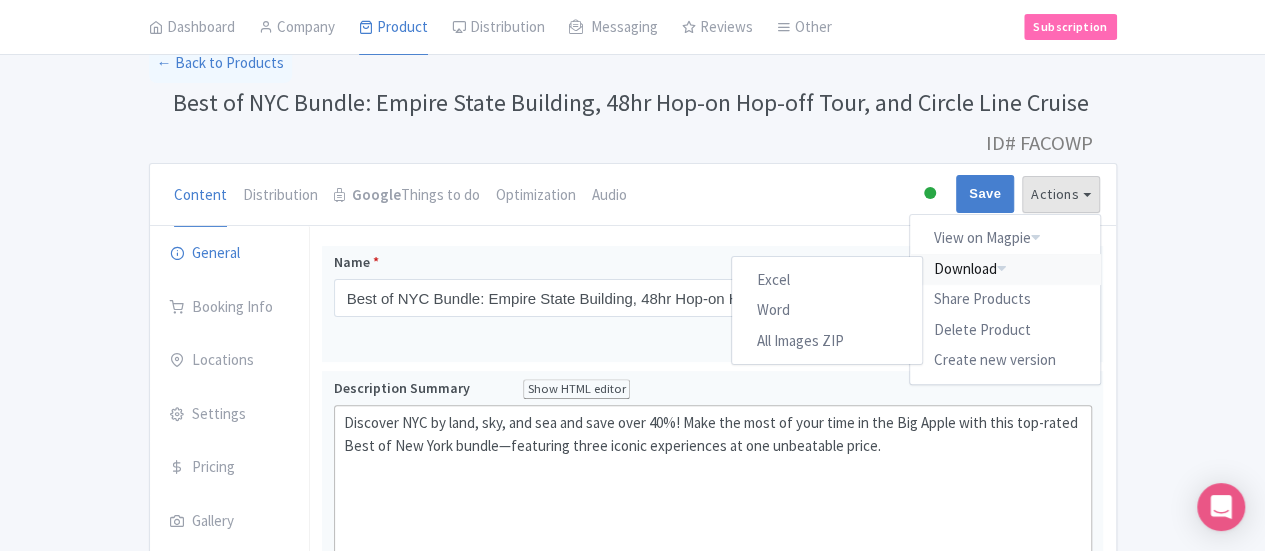 click on "Download" at bounding box center (1005, 268) 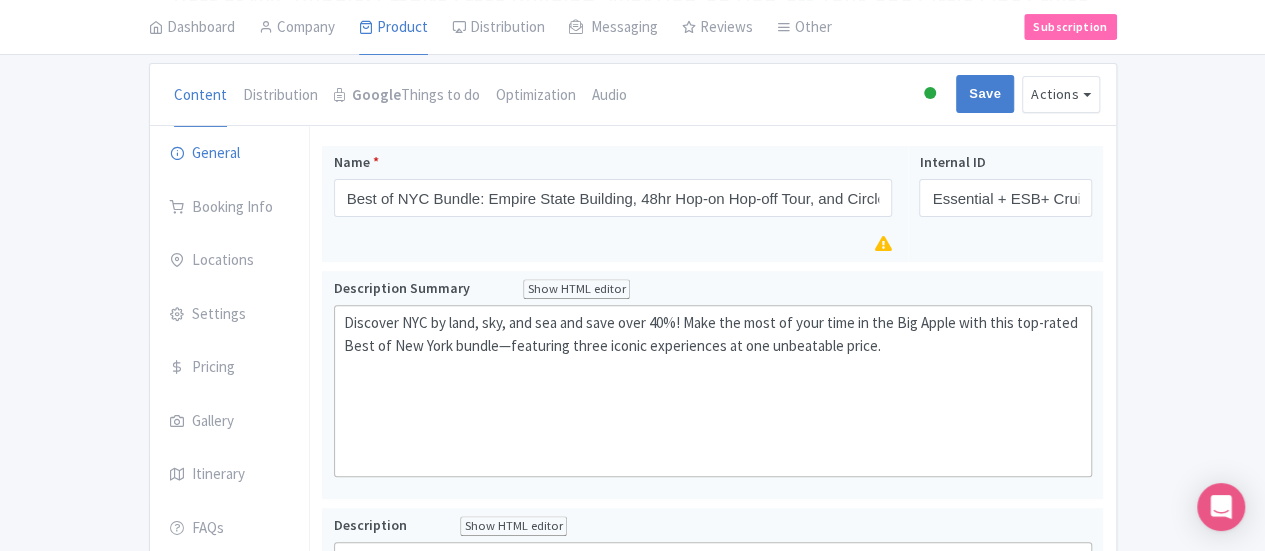 scroll, scrollTop: 100, scrollLeft: 0, axis: vertical 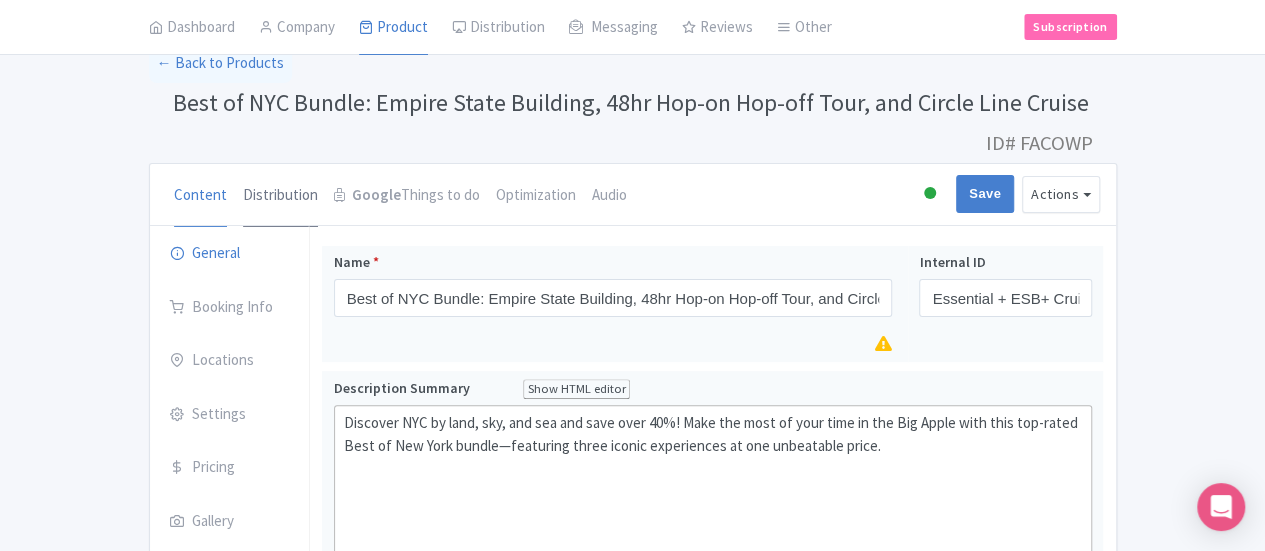 click on "Distribution" at bounding box center (280, 196) 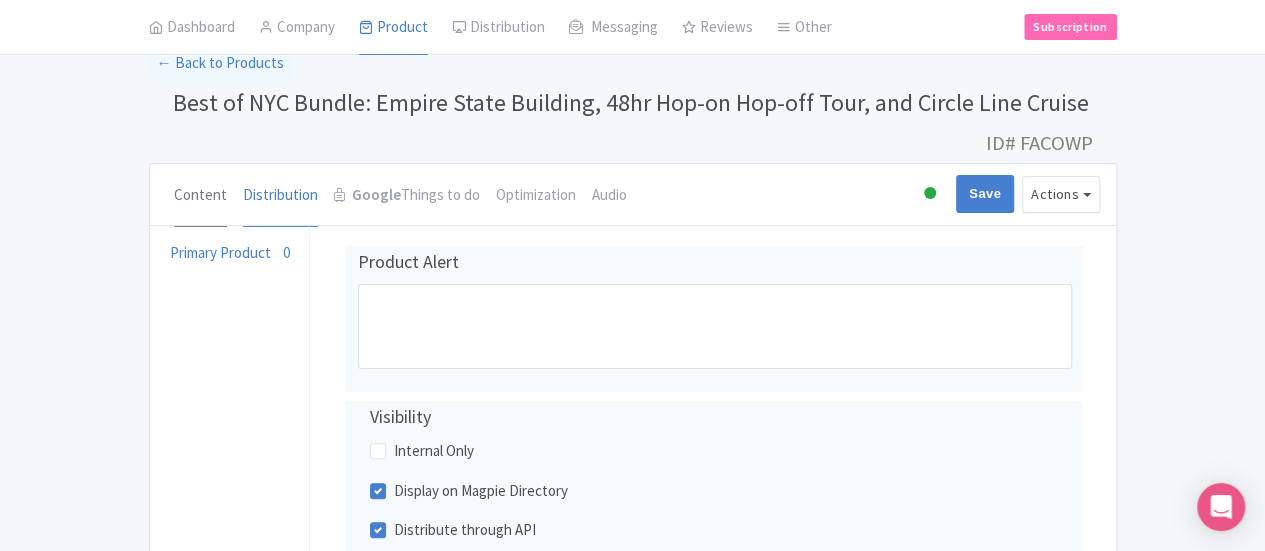click on "Content" at bounding box center (200, 196) 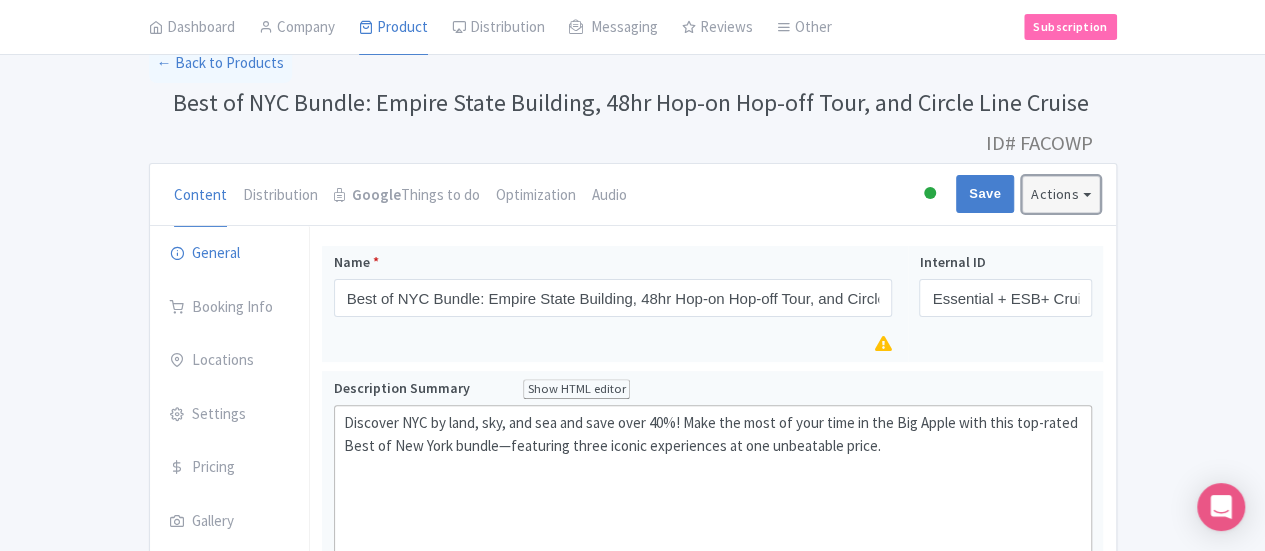 click on "Actions" at bounding box center (1061, 194) 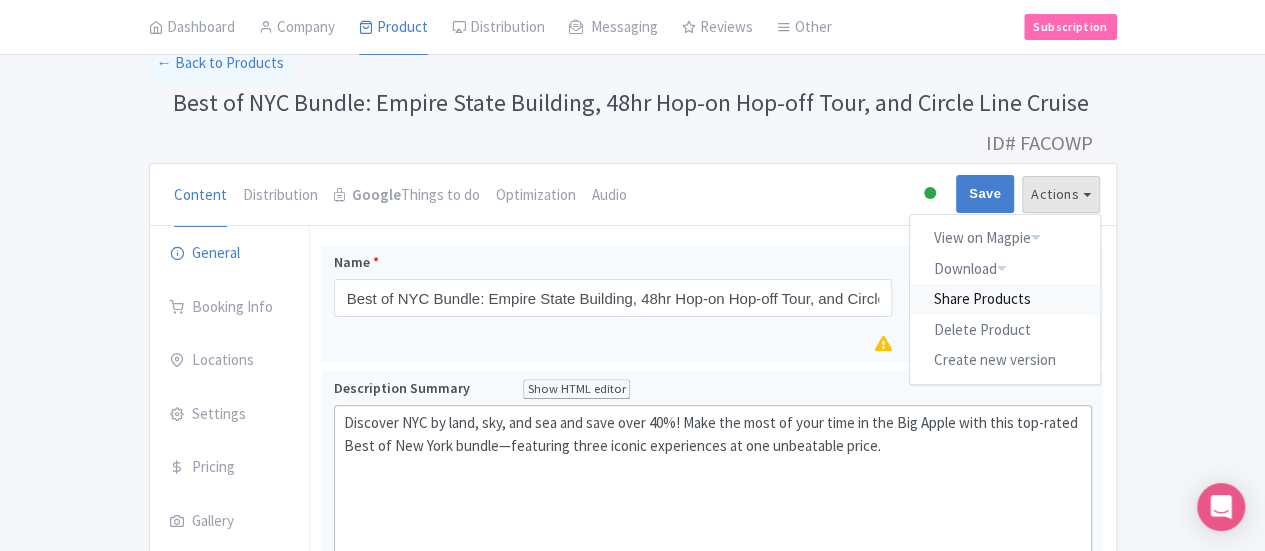 click on "Share Products" at bounding box center (1005, 299) 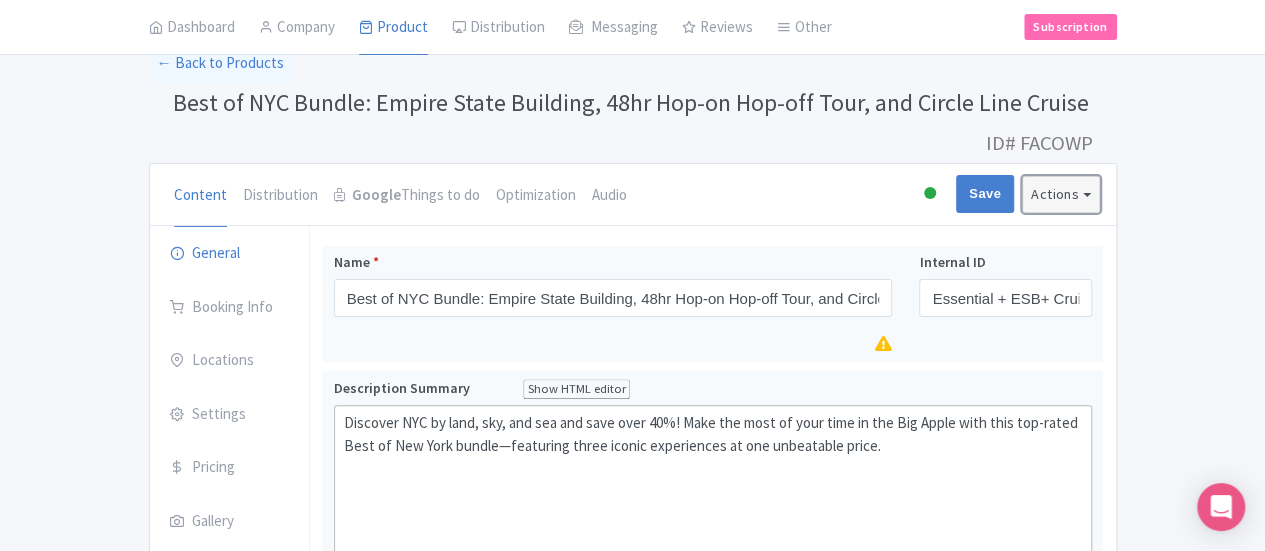 click on "Actions" at bounding box center [1061, 194] 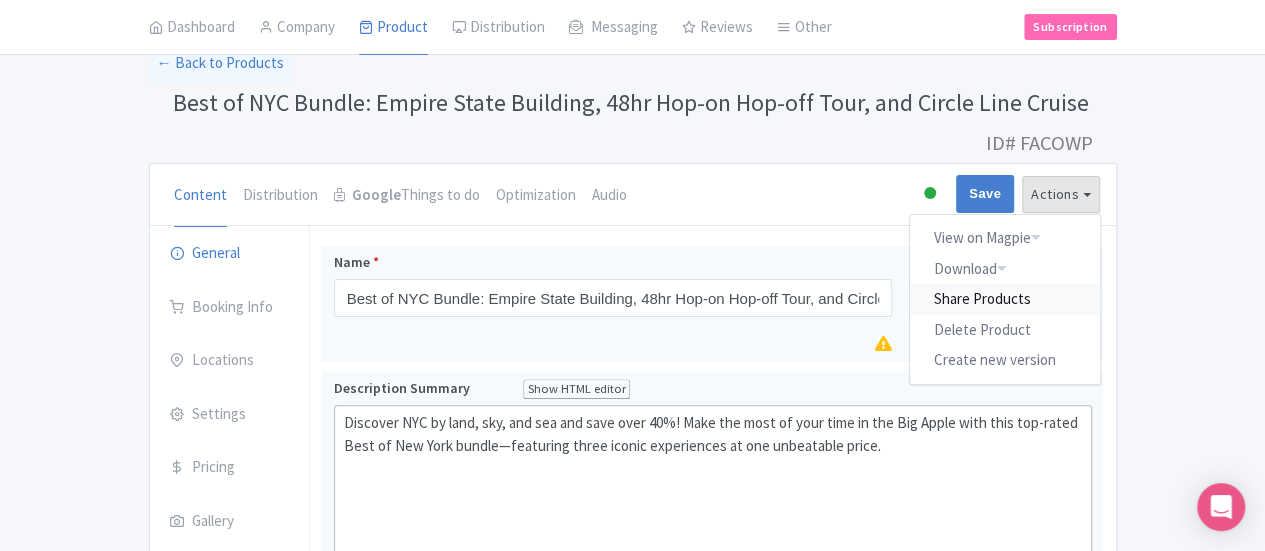 click on "Share Products" at bounding box center [1005, 299] 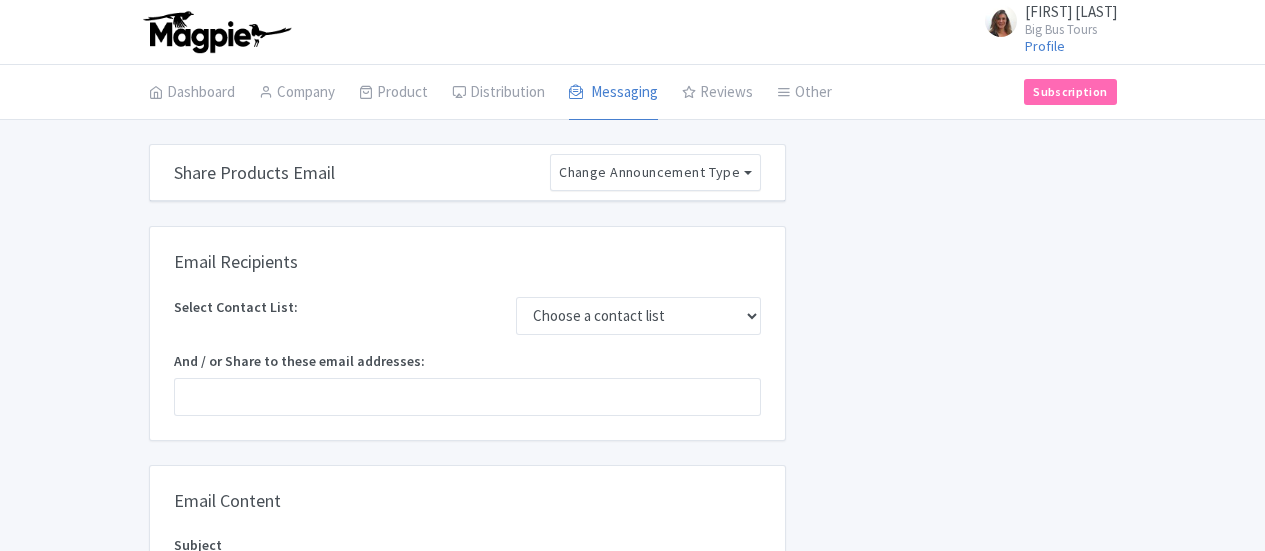 scroll, scrollTop: 0, scrollLeft: 0, axis: both 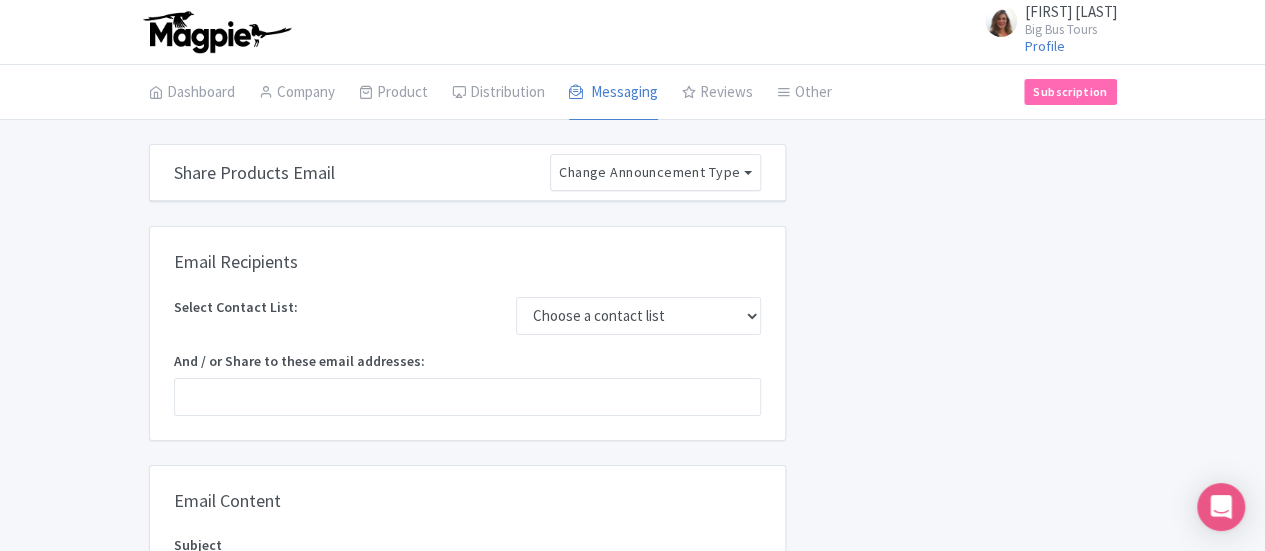 click at bounding box center (467, 397) 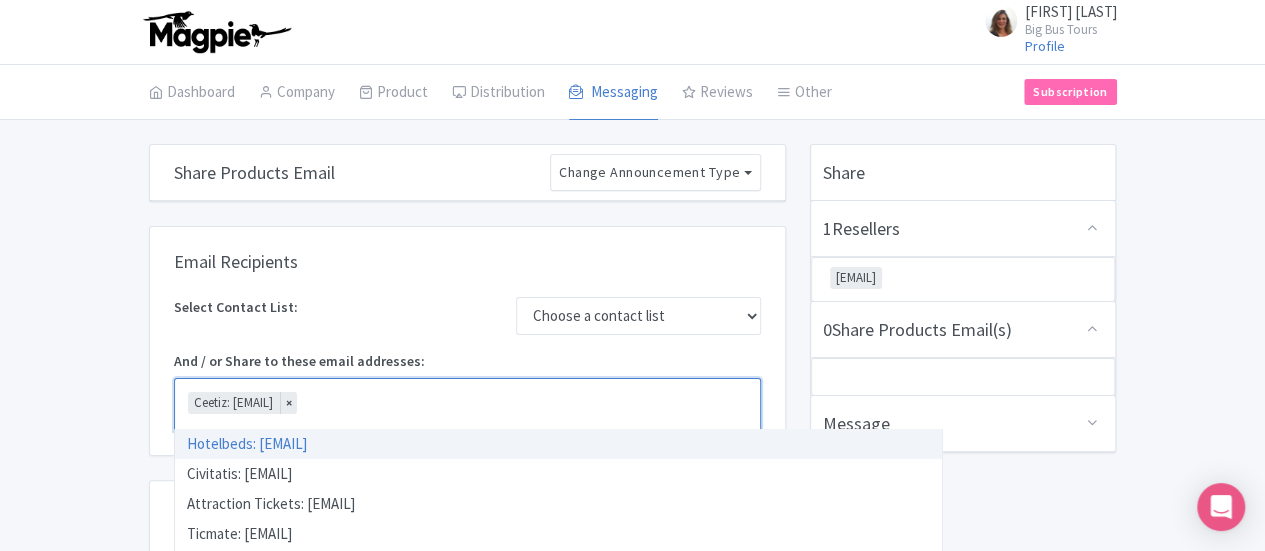 click on "Email Recipients
Select Contact List:
Choose a contact list
And / or Share to these email addresses: [EMAIL] Ceetiz: [EMAIL] × Hotelbeds: [EMAIL] Civitatis: [EMAIL] Attraction Tickets: [EMAIL] Ticmate: [EMAIL] Price Travel: [EMAIL] Ceetiz: [EMAIL]" at bounding box center (467, 341) 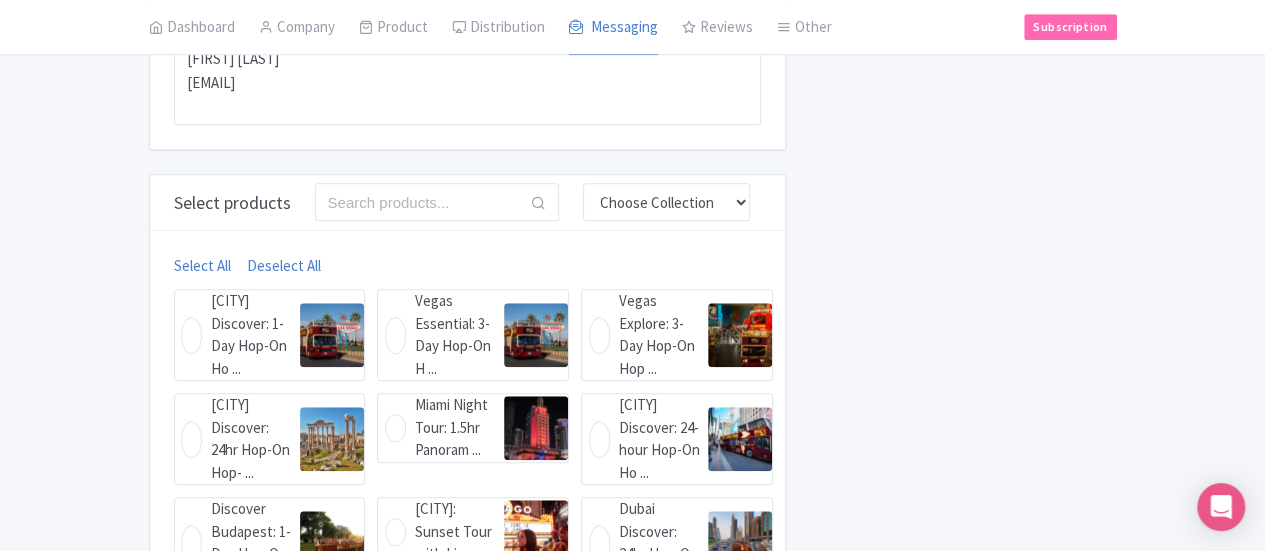 scroll, scrollTop: 700, scrollLeft: 0, axis: vertical 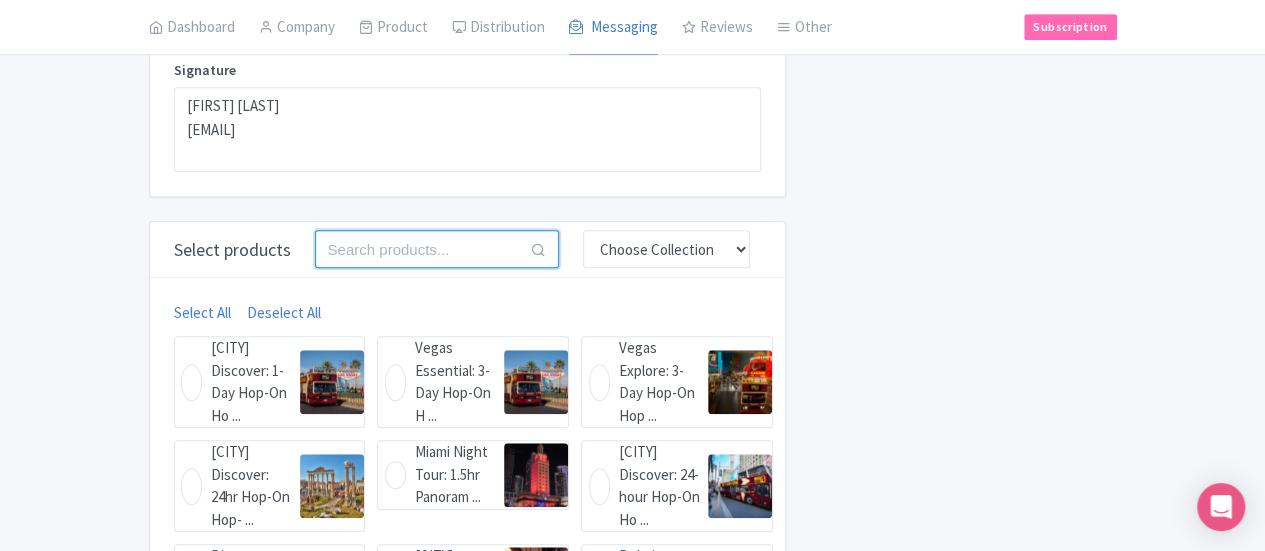click at bounding box center [437, 249] 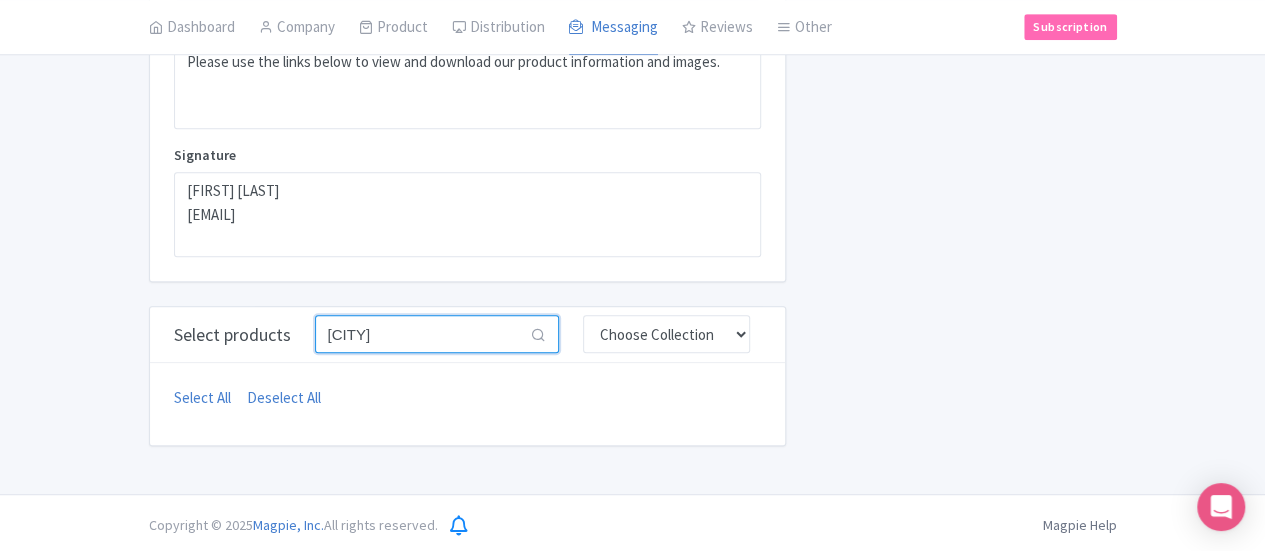 scroll, scrollTop: 692, scrollLeft: 0, axis: vertical 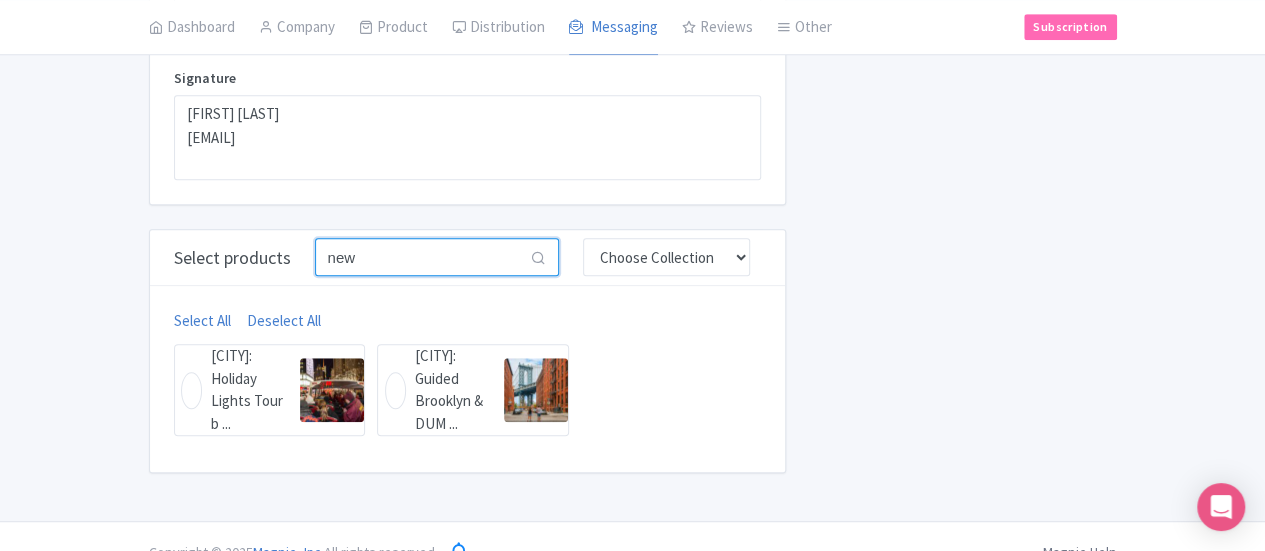 type on "new" 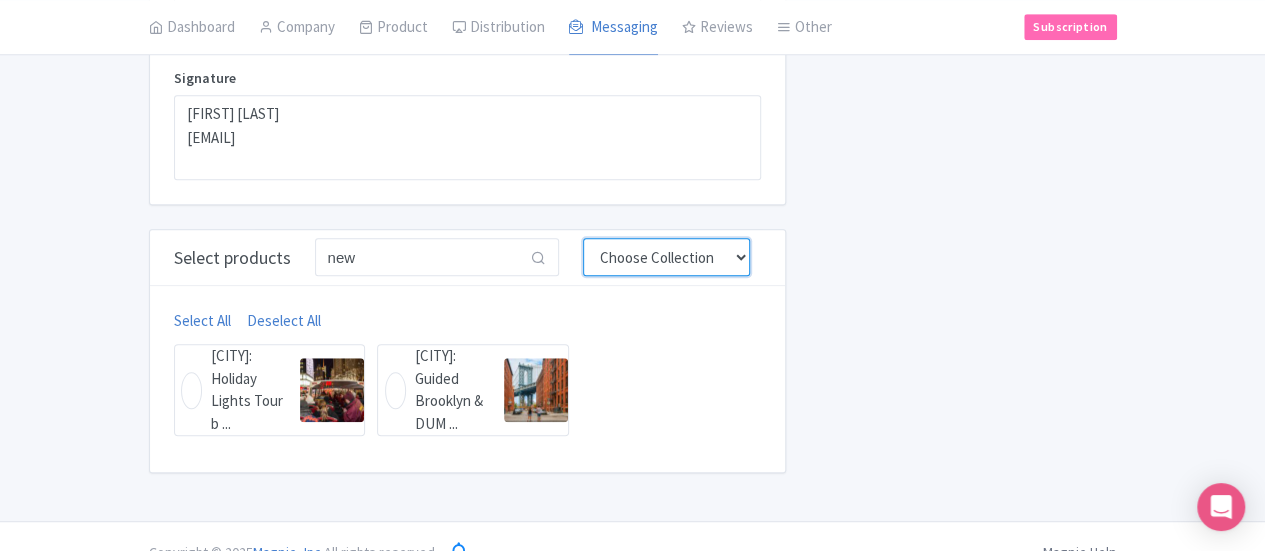 click on "Choose Collection
[FIRST]
Brand License
[FIRST]
Combos
Core Products
EMEAP
Europe
[FIRST]
[FIRST]
Live Guide
Speciality Products
[FIRST]
Tour Dubai
US" at bounding box center (666, 257) 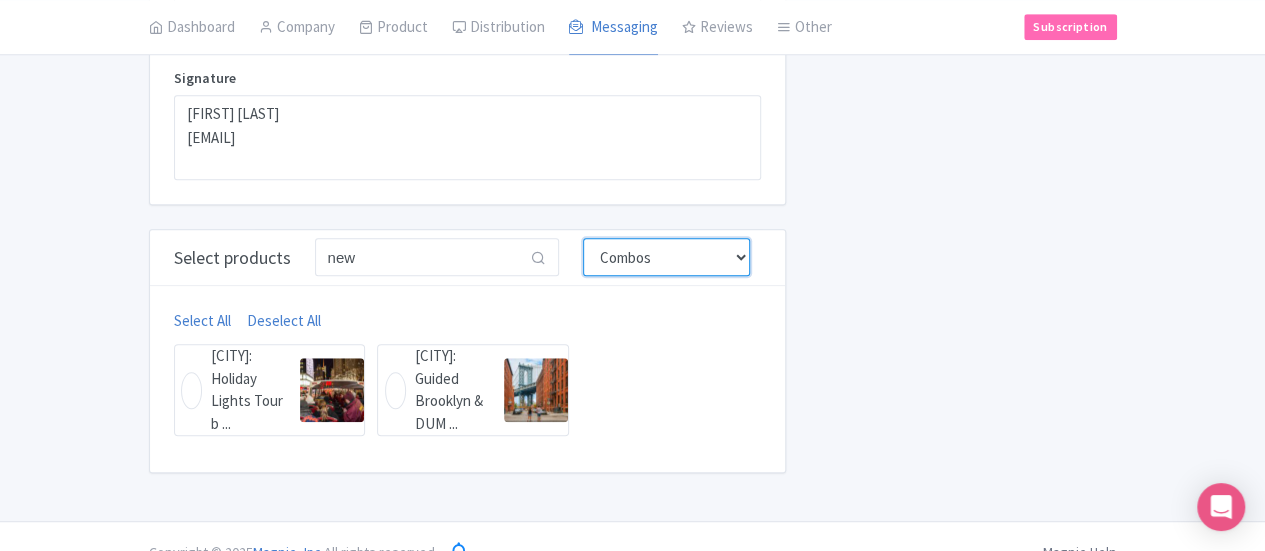 click on "Choose Collection
[FIRST]
Brand License
[FIRST]
Combos
Core Products
EMEAP
Europe
[FIRST]
[FIRST]
Live Guide
Speciality Products
[FIRST]
Tour Dubai
US" at bounding box center (666, 257) 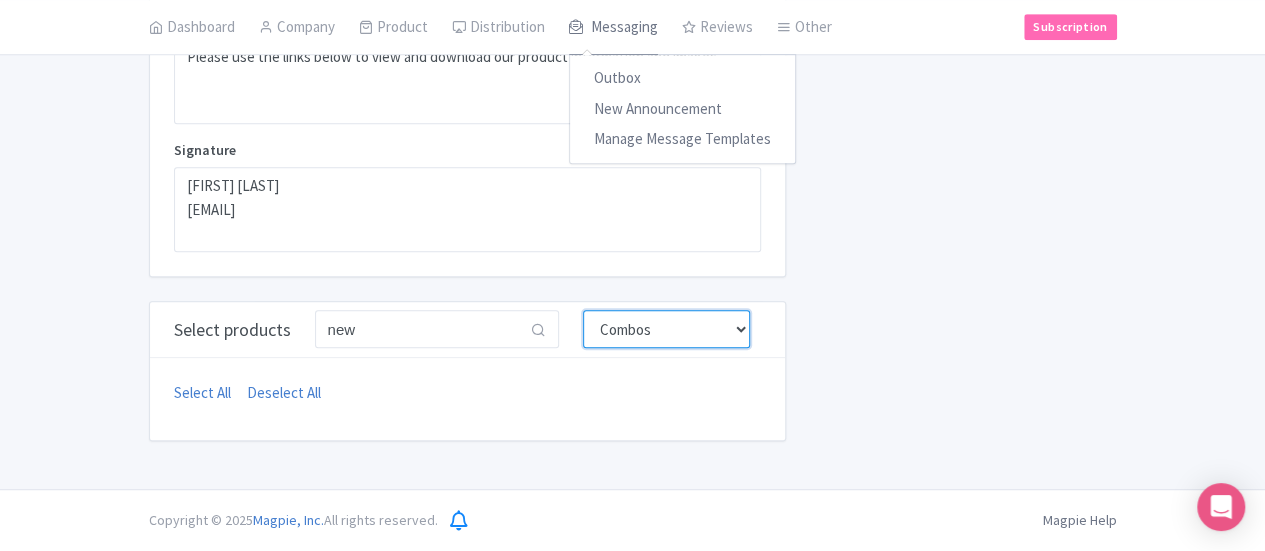 scroll, scrollTop: 615, scrollLeft: 0, axis: vertical 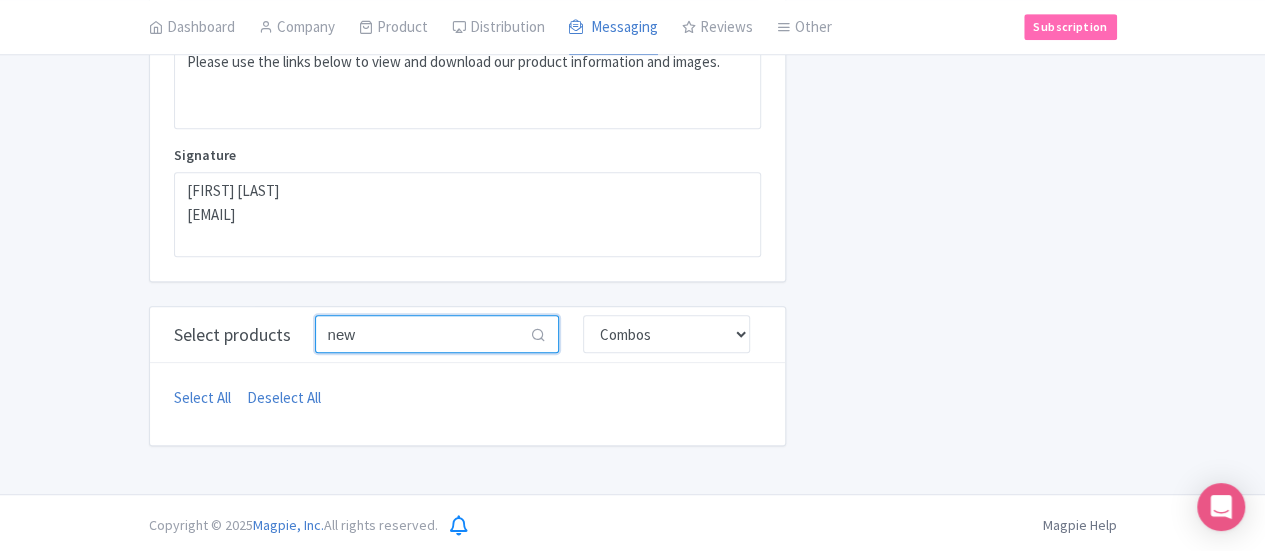 drag, startPoint x: 288, startPoint y: 329, endPoint x: 134, endPoint y: 327, distance: 154.01299 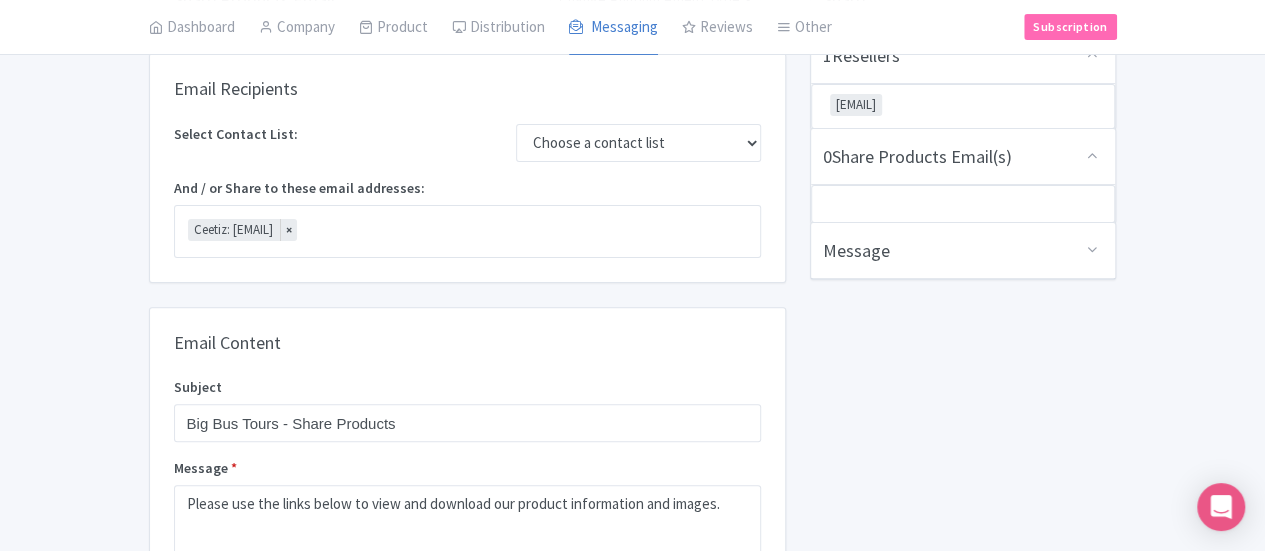 scroll, scrollTop: 170, scrollLeft: 0, axis: vertical 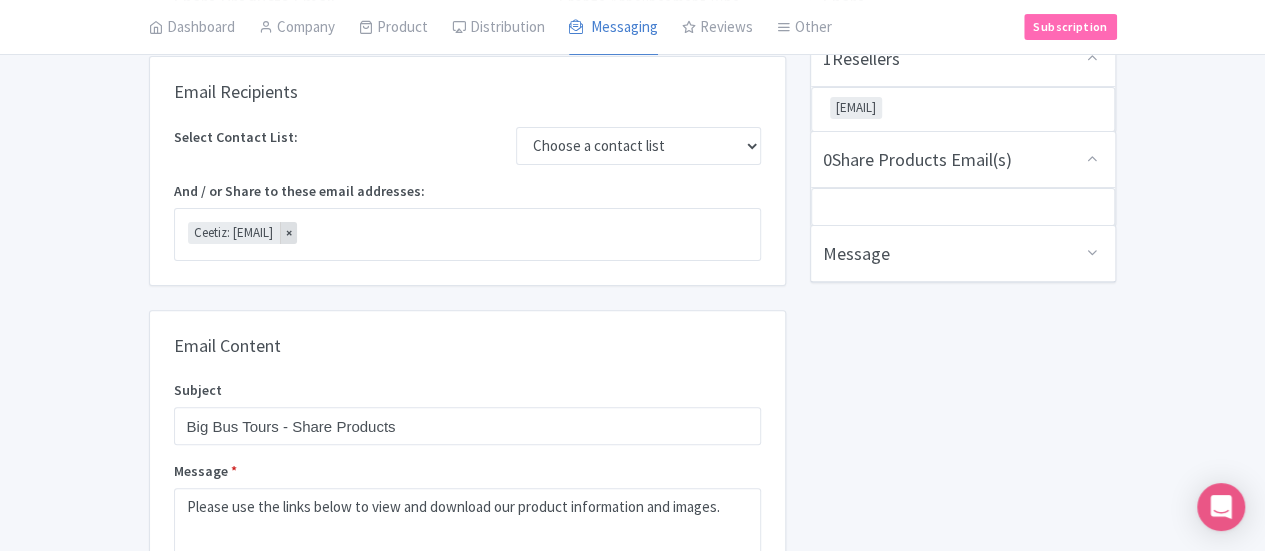 type 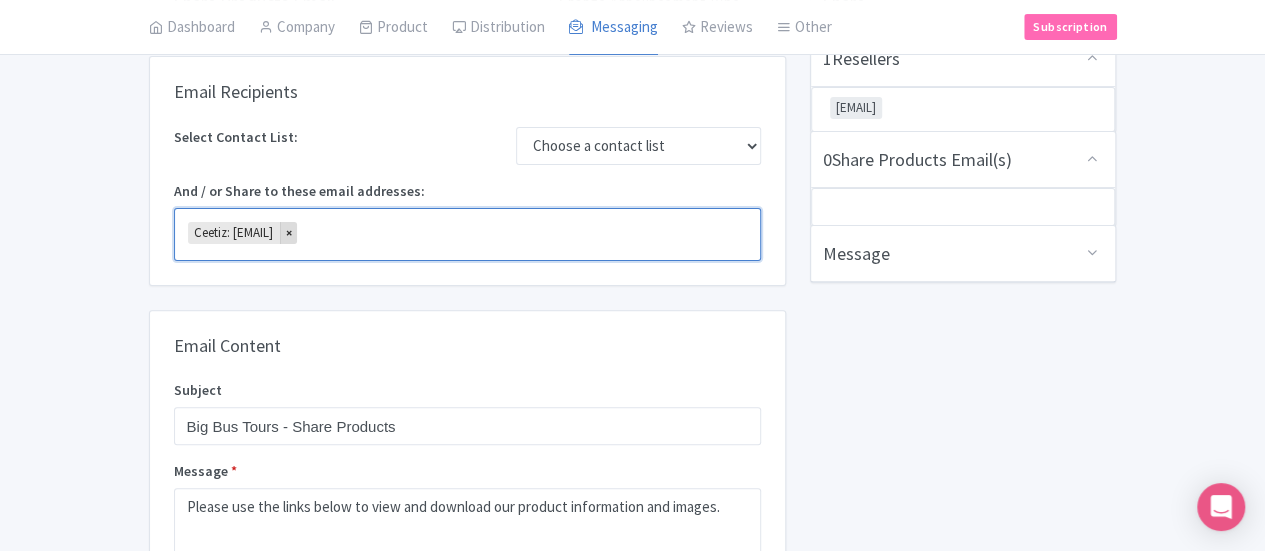 click on "×" at bounding box center (288, 233) 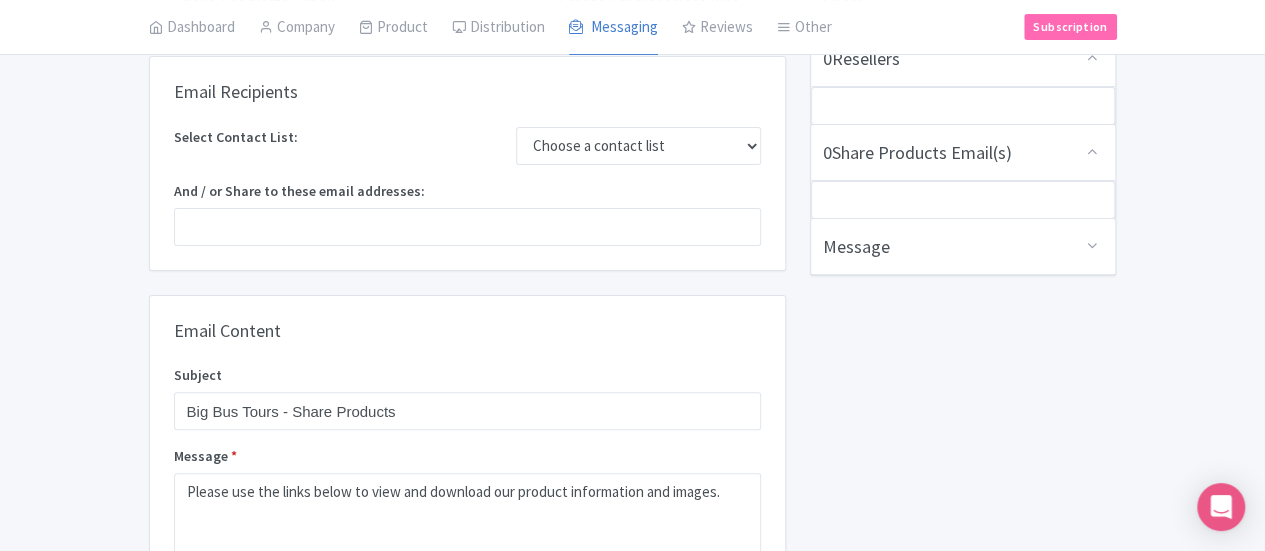 click at bounding box center (963, 200) 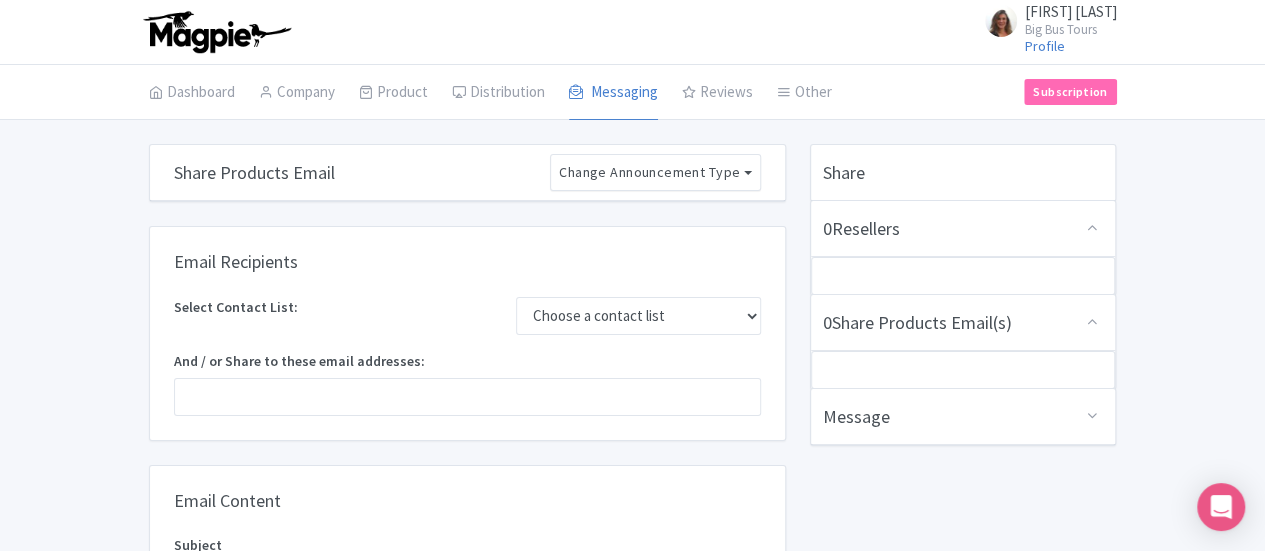scroll, scrollTop: 0, scrollLeft: 0, axis: both 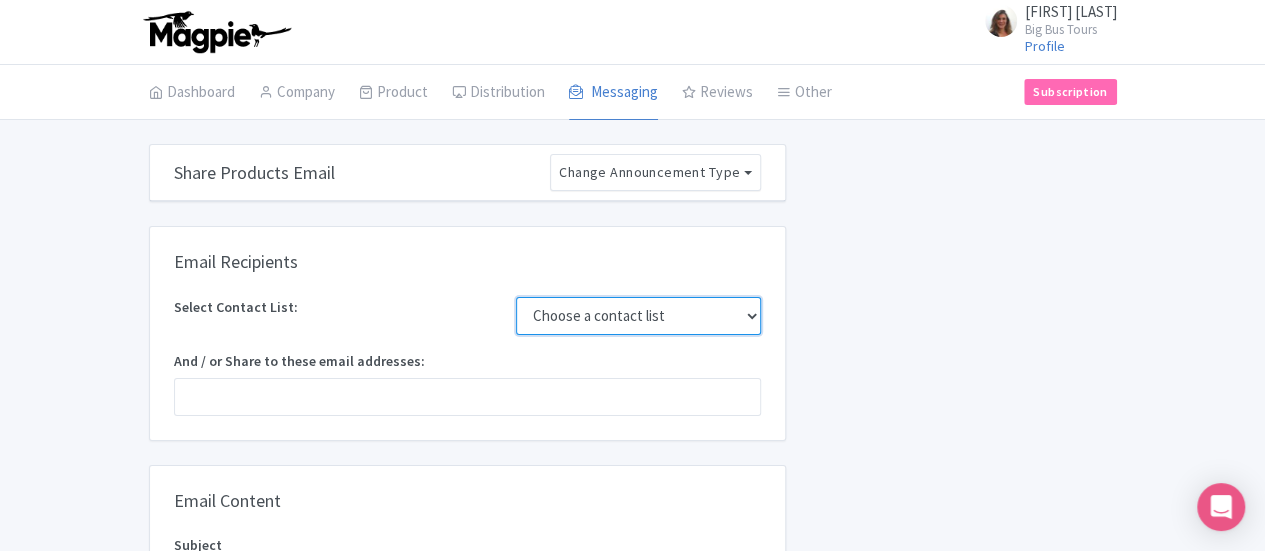 click on "Choose a contact list" at bounding box center [638, 316] 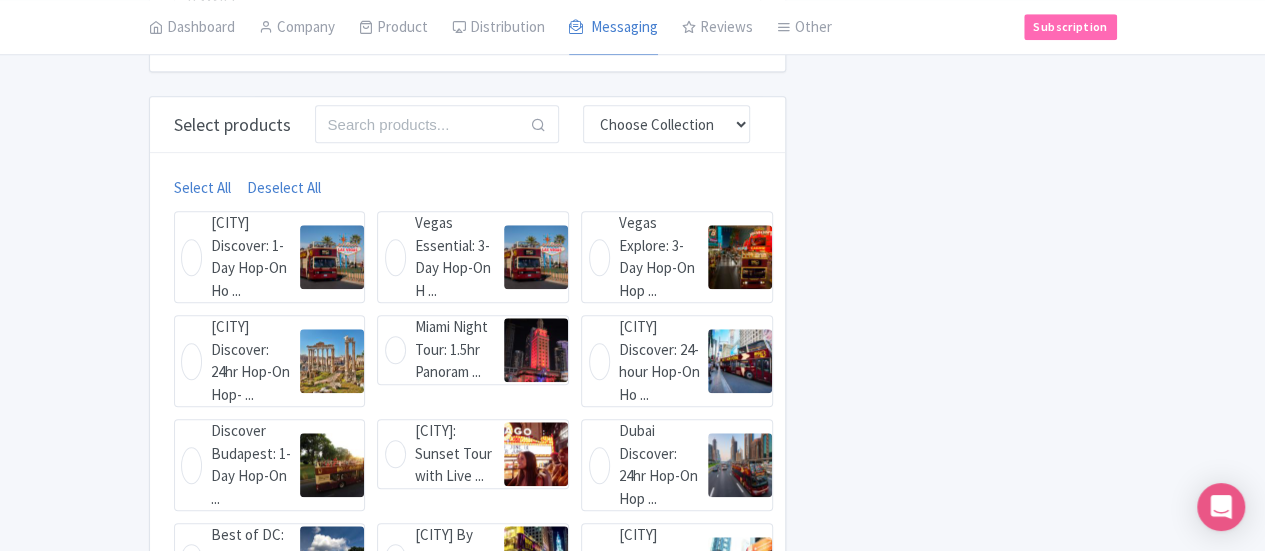 scroll, scrollTop: 654, scrollLeft: 0, axis: vertical 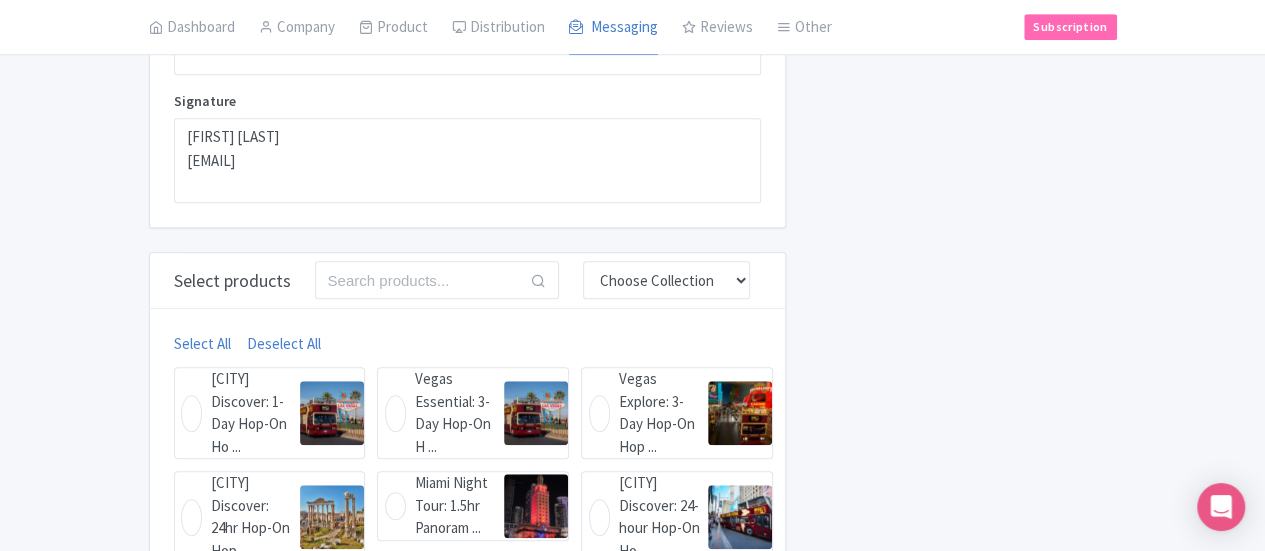 drag, startPoint x: 146, startPoint y: 337, endPoint x: 636, endPoint y: 427, distance: 498.19675 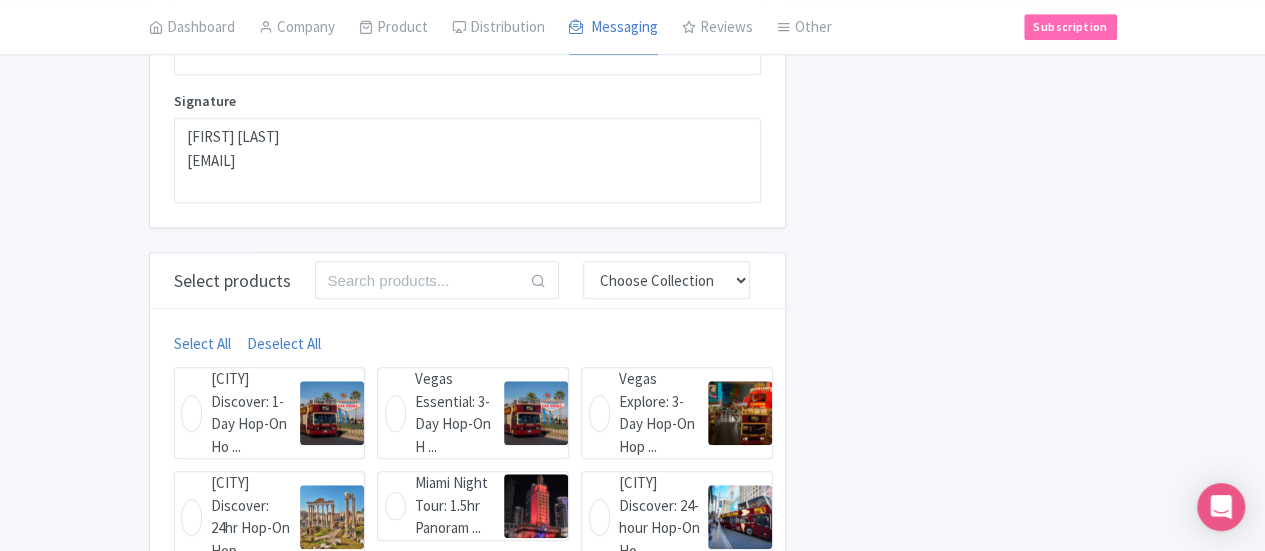 click on "Deselect All" at bounding box center (284, 344) 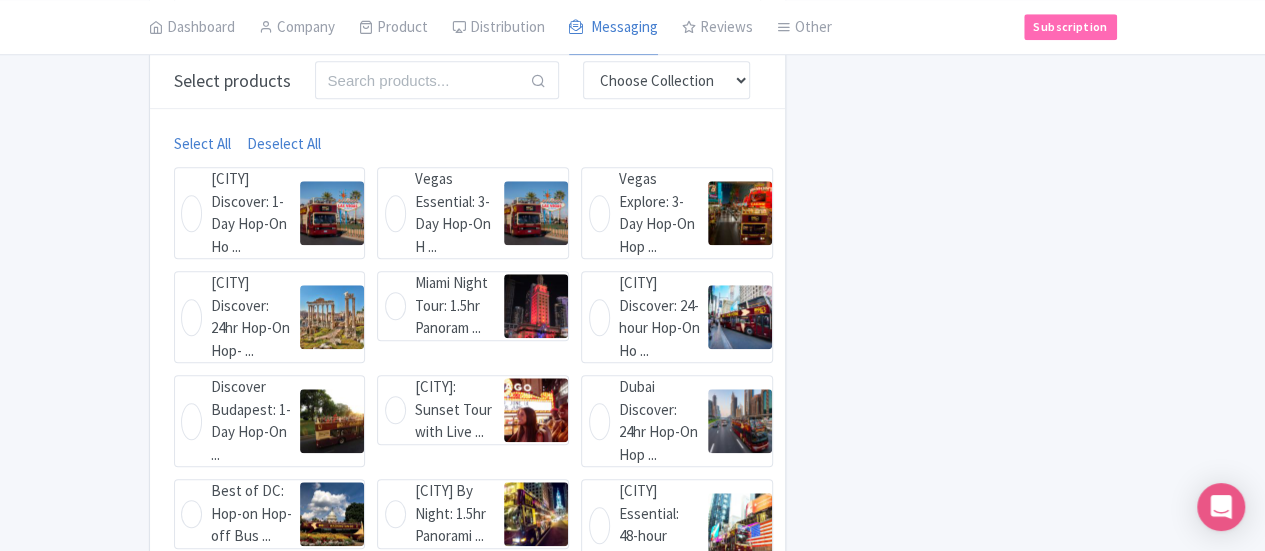 click on "NYC Essential: 48-hour Hop-On H ...
NYC Essential: 48-hour Hop-On Hop-Off Tour - Downtown and Uptown Loops" at bounding box center [677, 525] 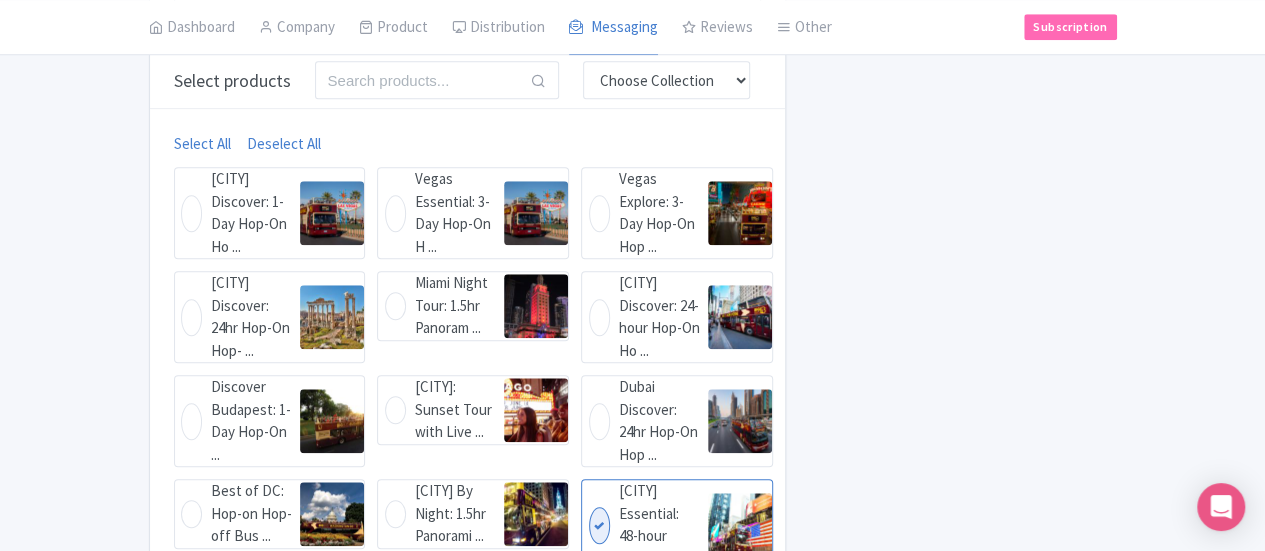 click on "NYC Essential: 48-hour Hop-On H ..." at bounding box center [659, 525] 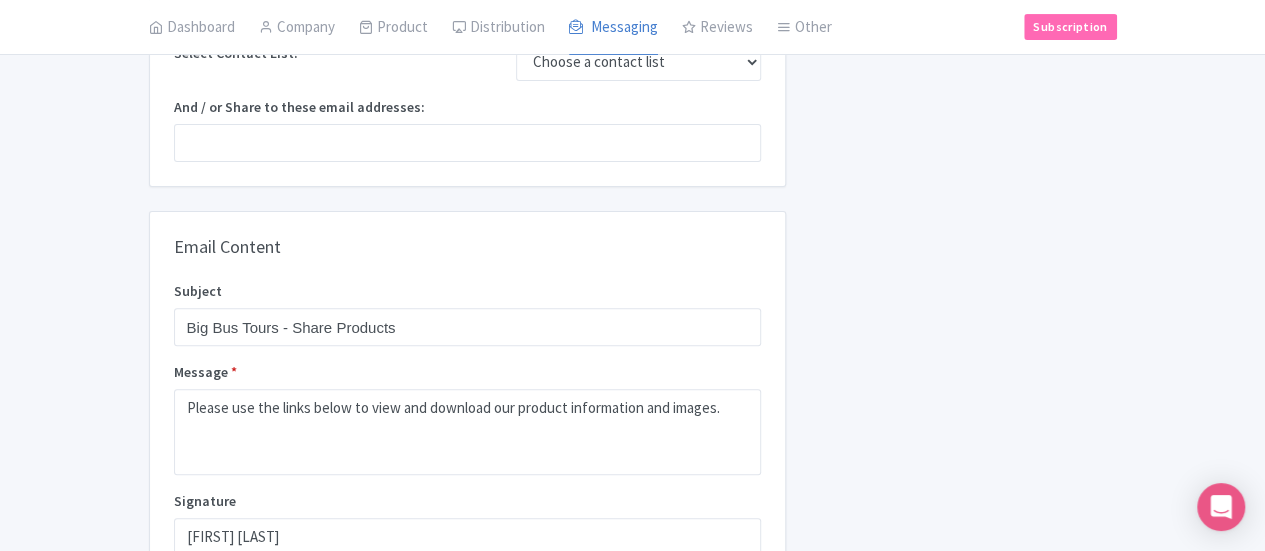 scroll, scrollTop: 0, scrollLeft: 0, axis: both 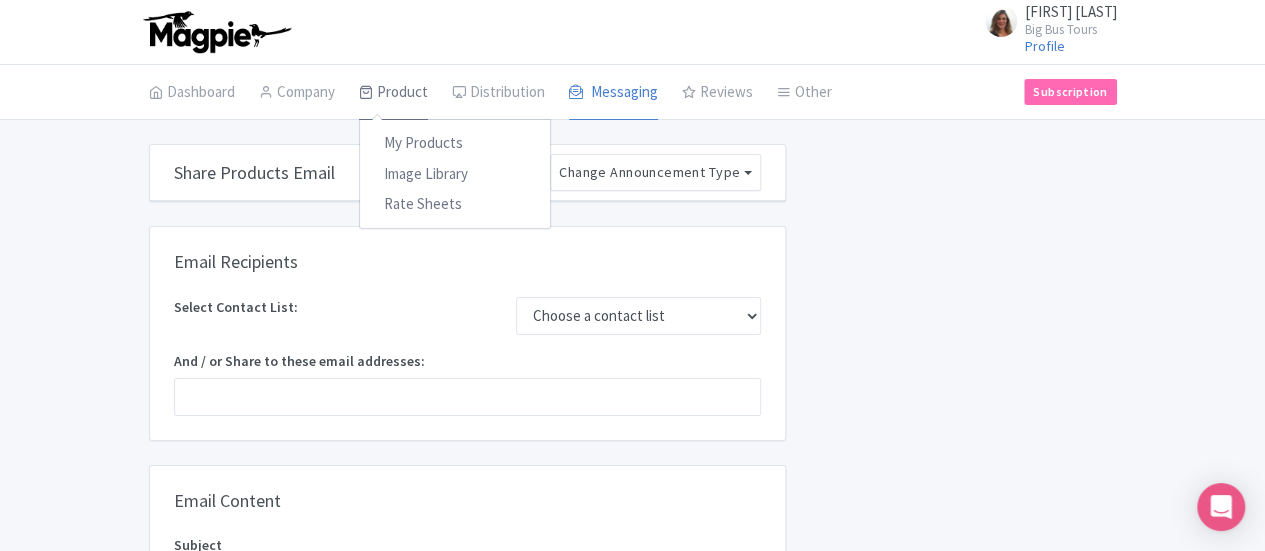 click on "Product" at bounding box center [393, 93] 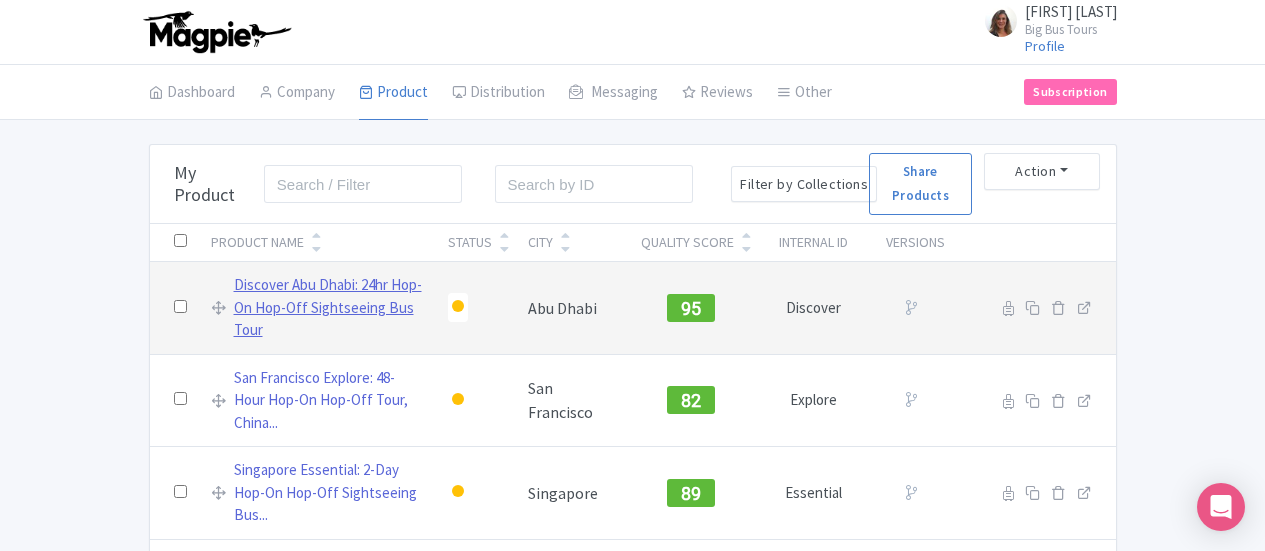 scroll, scrollTop: 0, scrollLeft: 0, axis: both 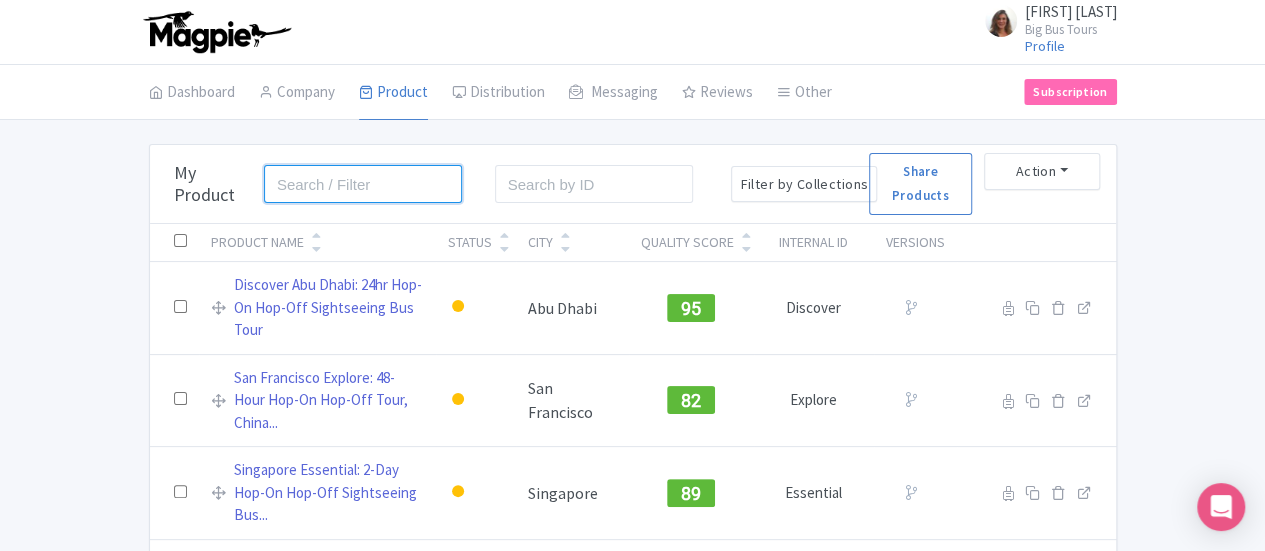 click at bounding box center (363, 184) 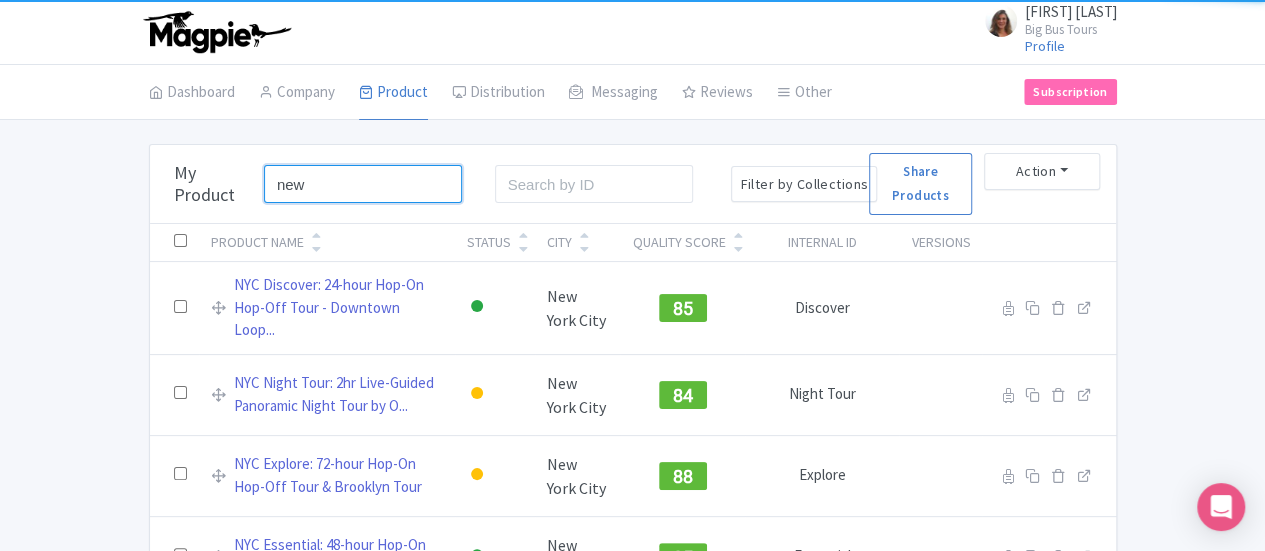 type on "new york" 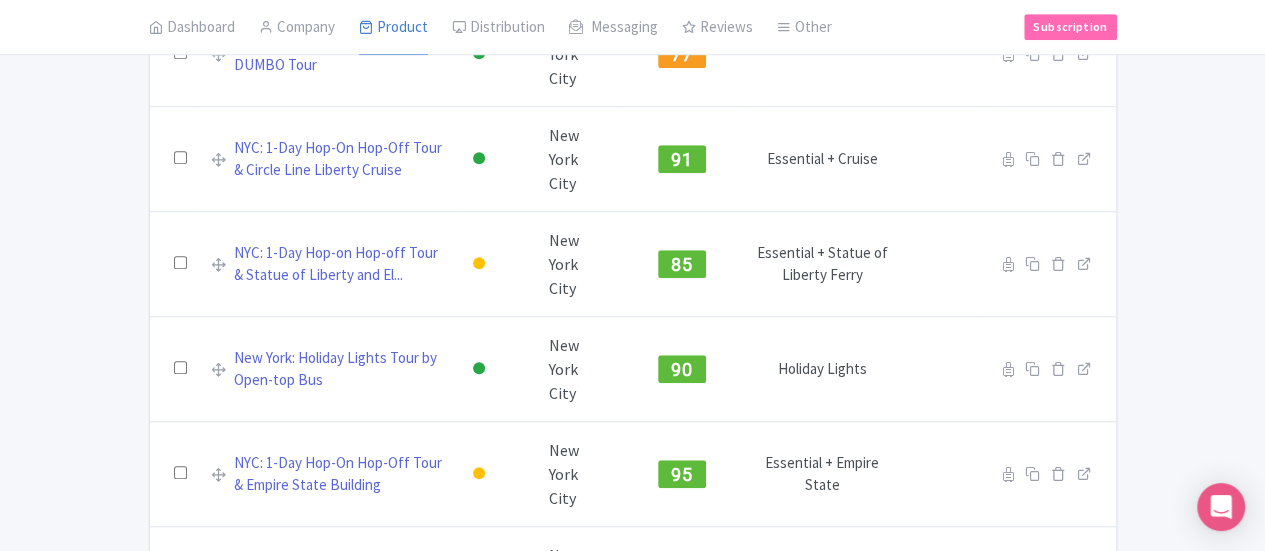 scroll, scrollTop: 682, scrollLeft: 0, axis: vertical 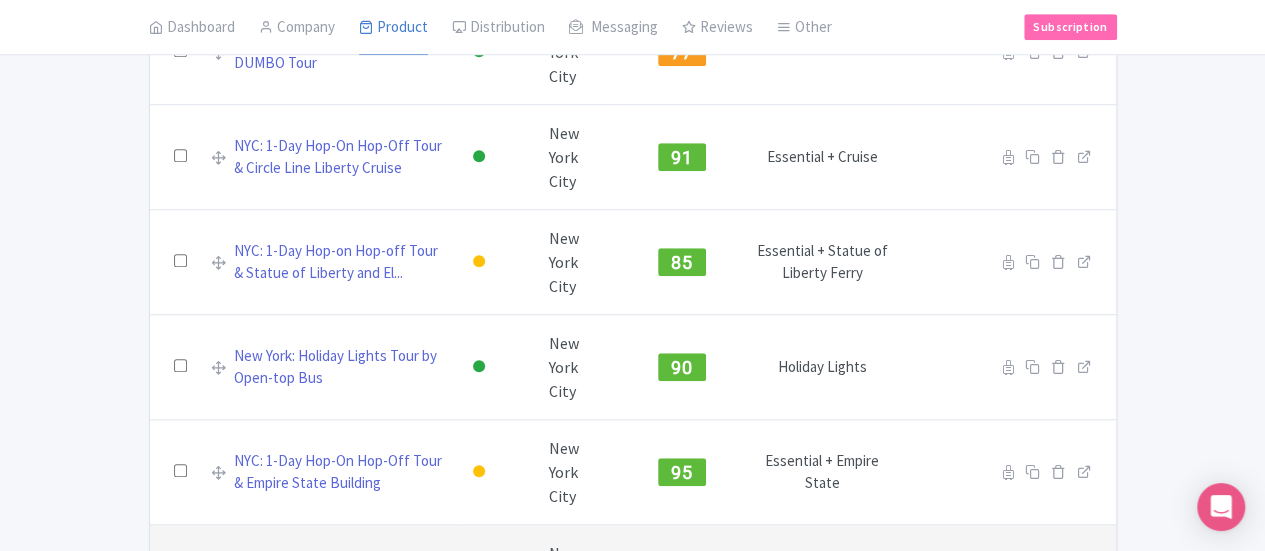 click at bounding box center (180, 575) 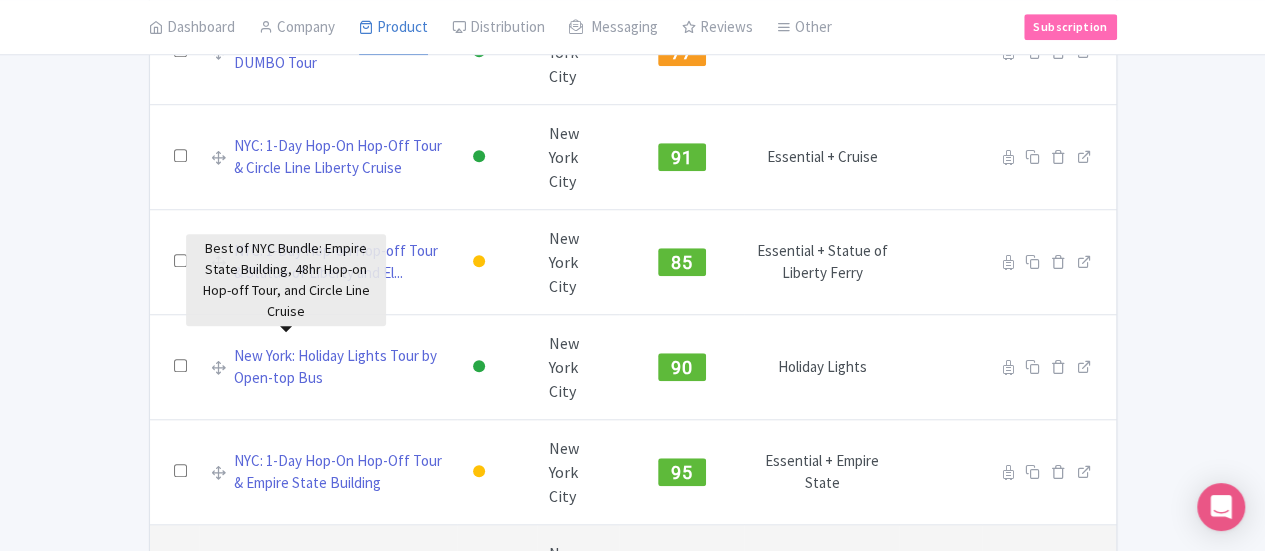 click on "Best of NYC Bundle: Empire State Building, 48hr Hop-on Ho..." at bounding box center [340, 577] 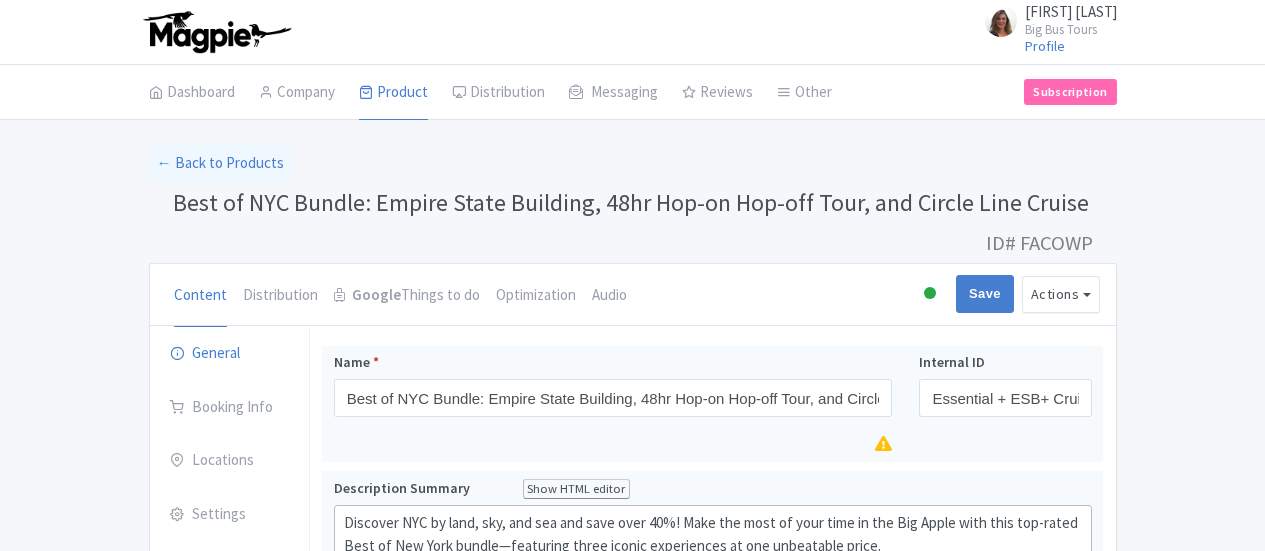 scroll, scrollTop: 0, scrollLeft: 0, axis: both 